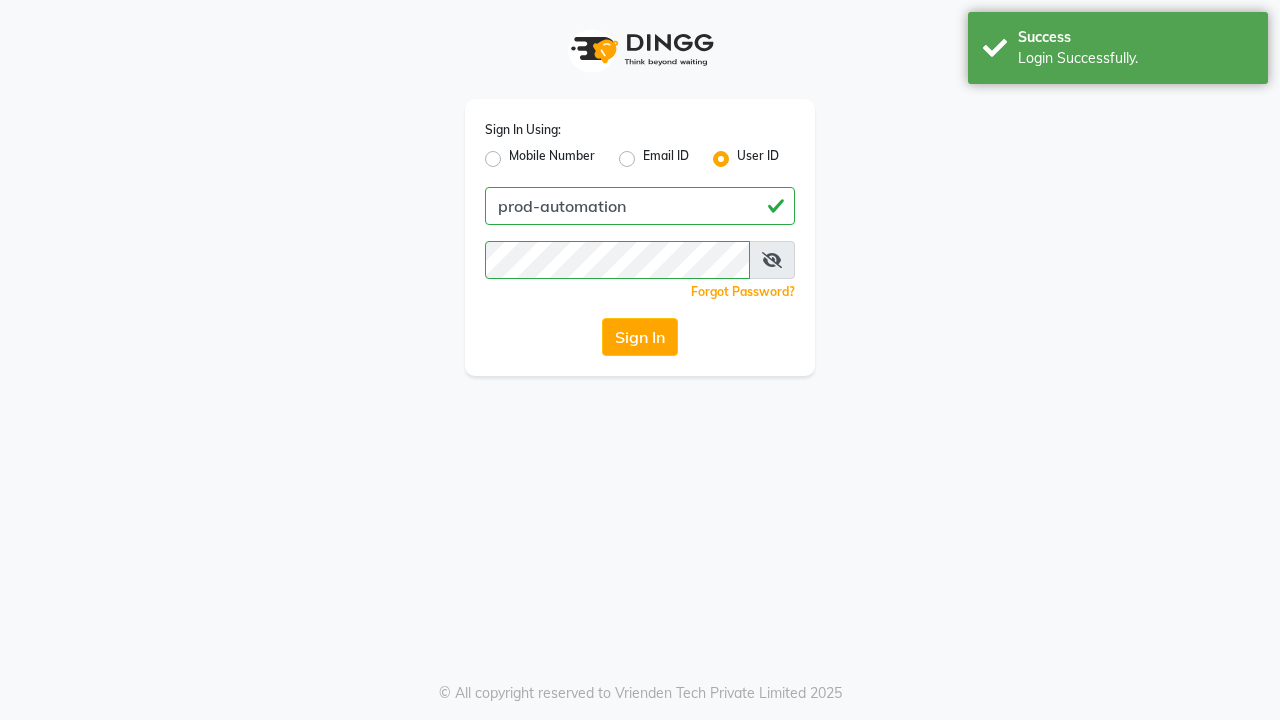 scroll, scrollTop: 0, scrollLeft: 0, axis: both 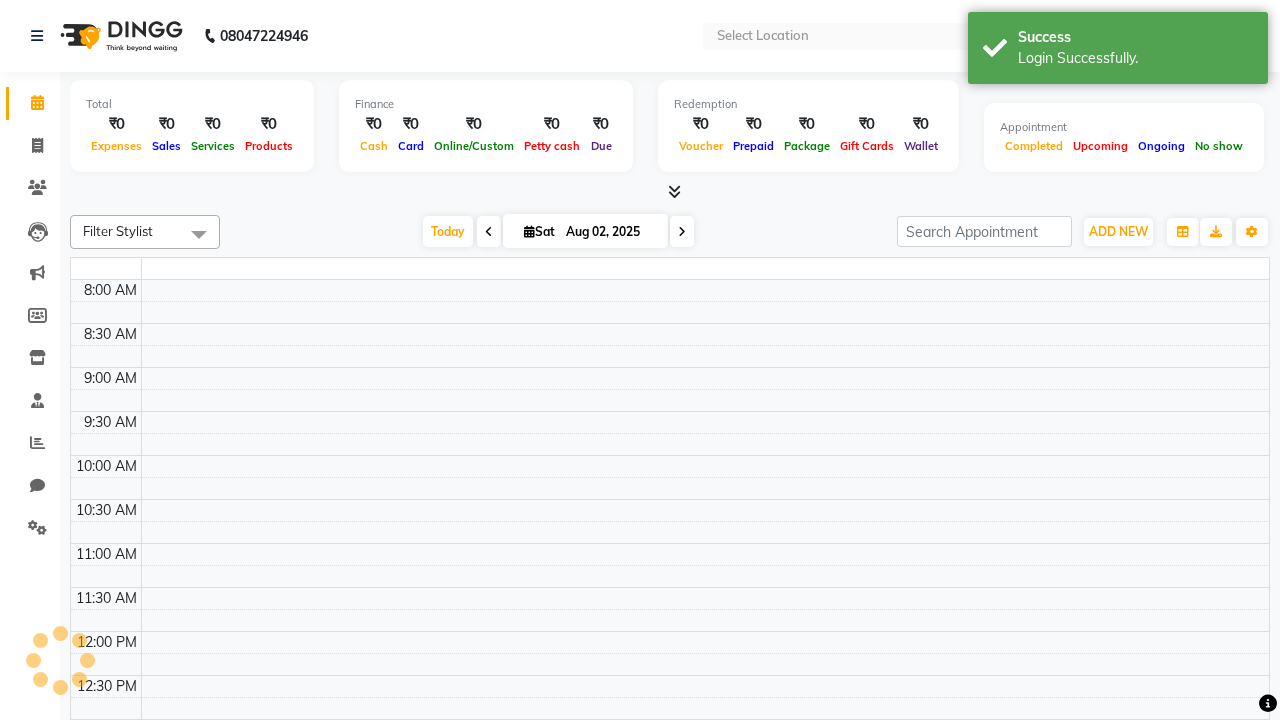 select on "en" 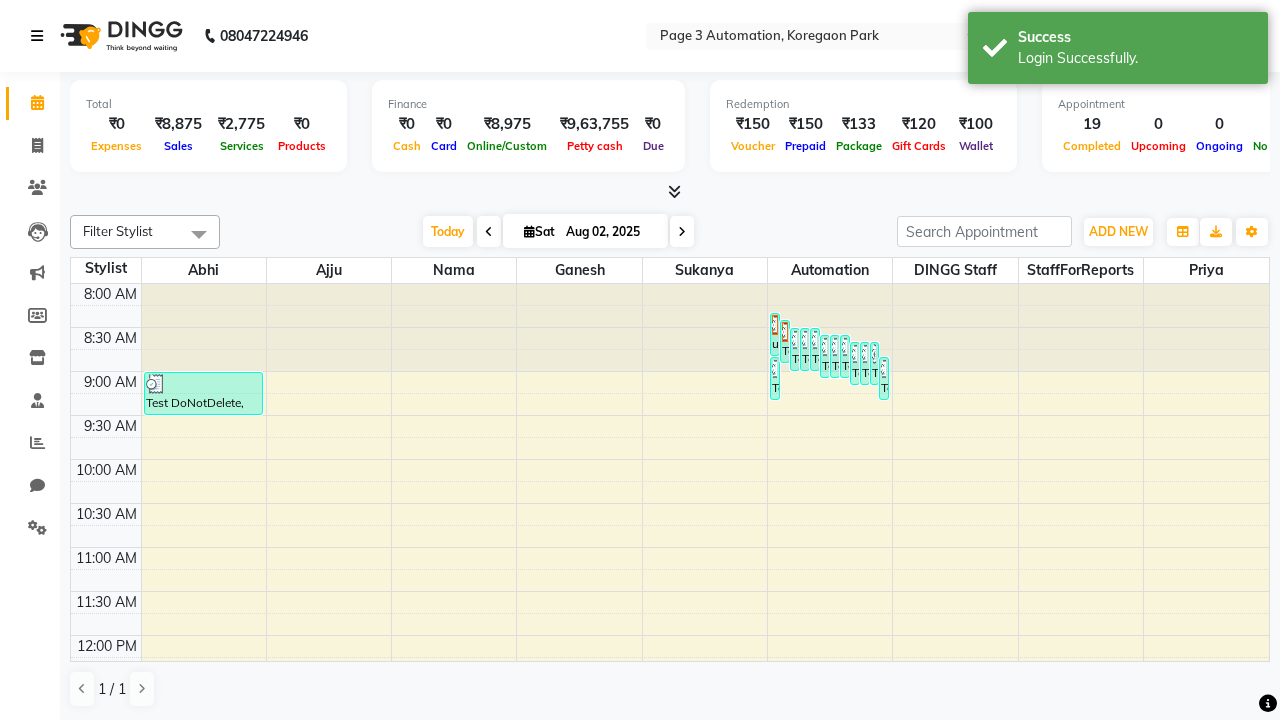 click at bounding box center [37, 36] 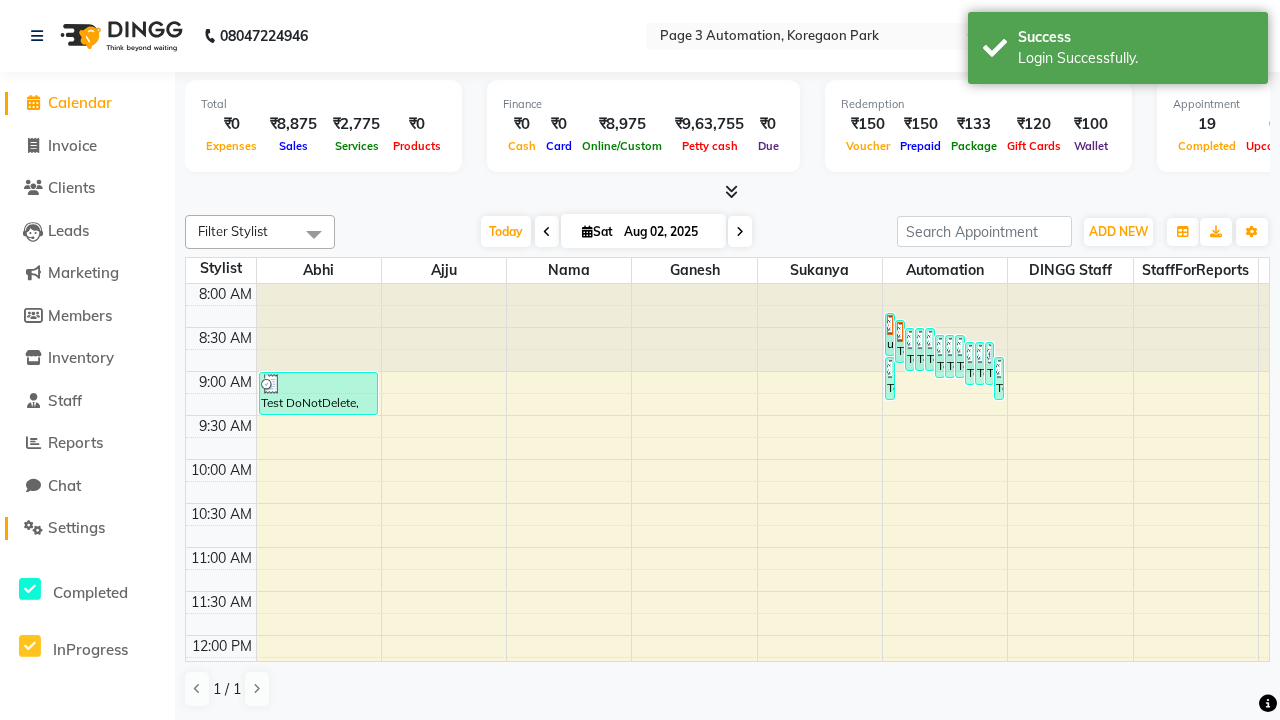 click on "Settings" 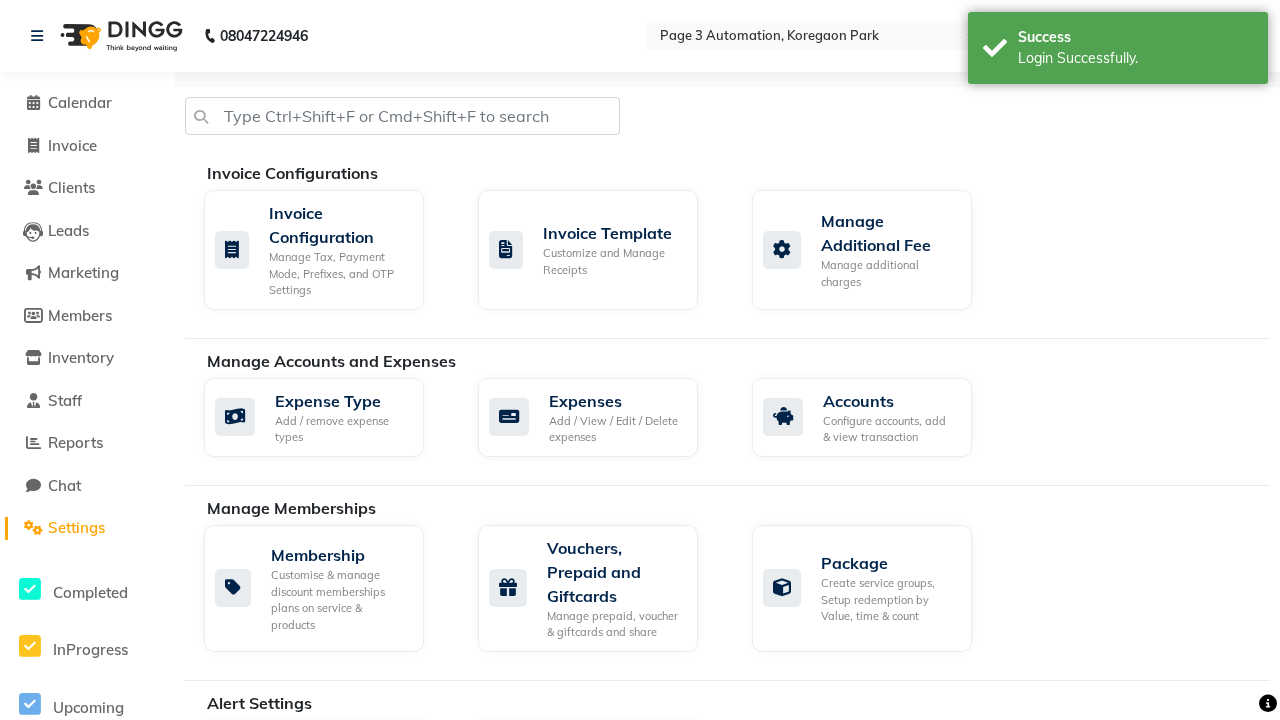 click on "Services" 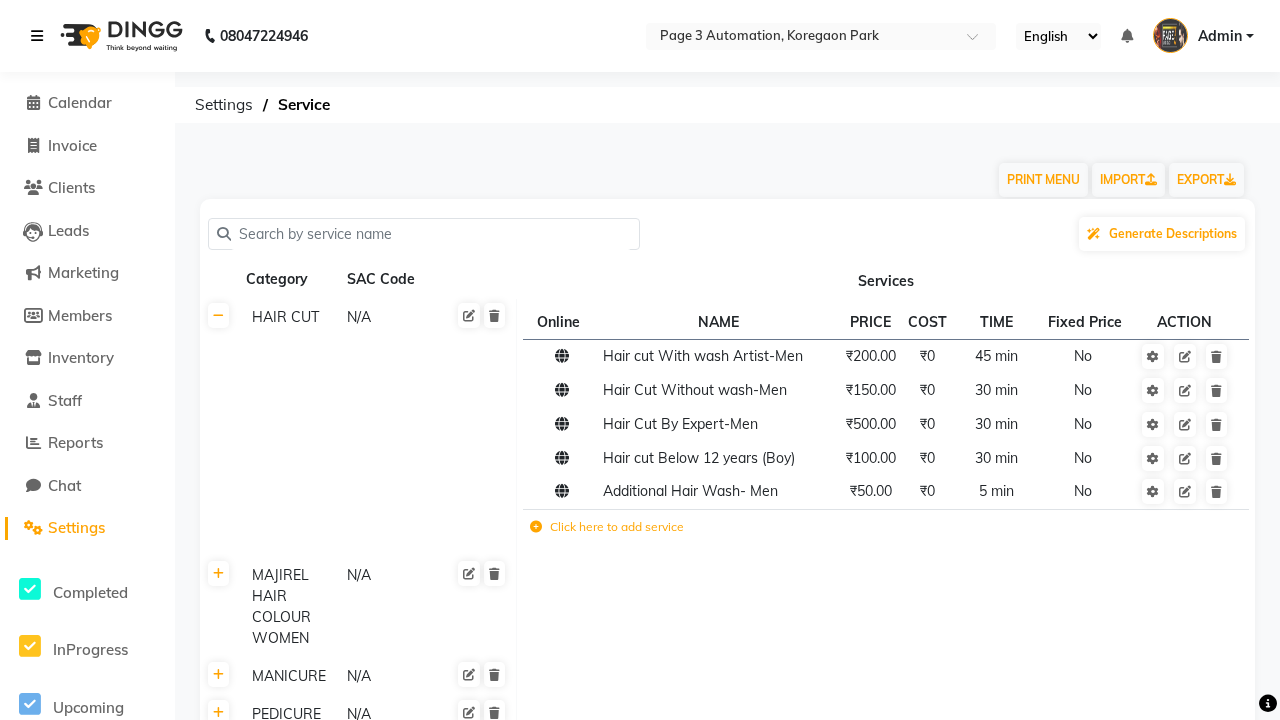 click at bounding box center [37, 36] 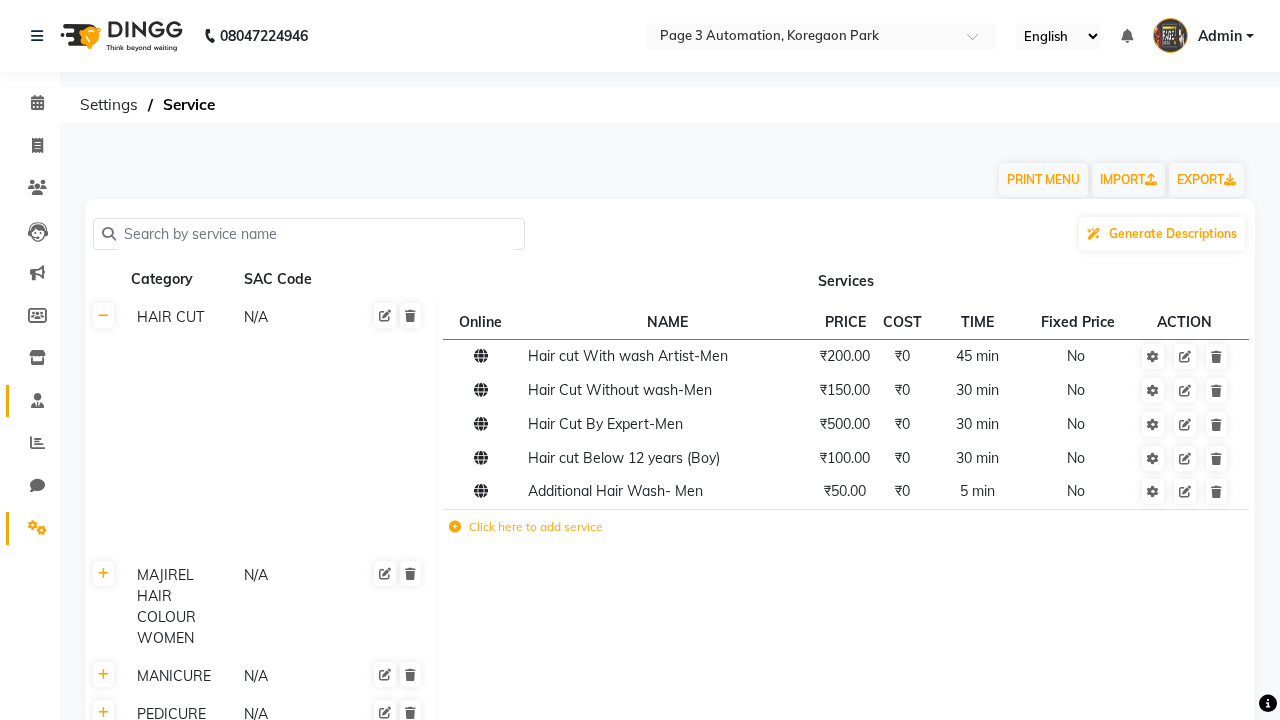 click 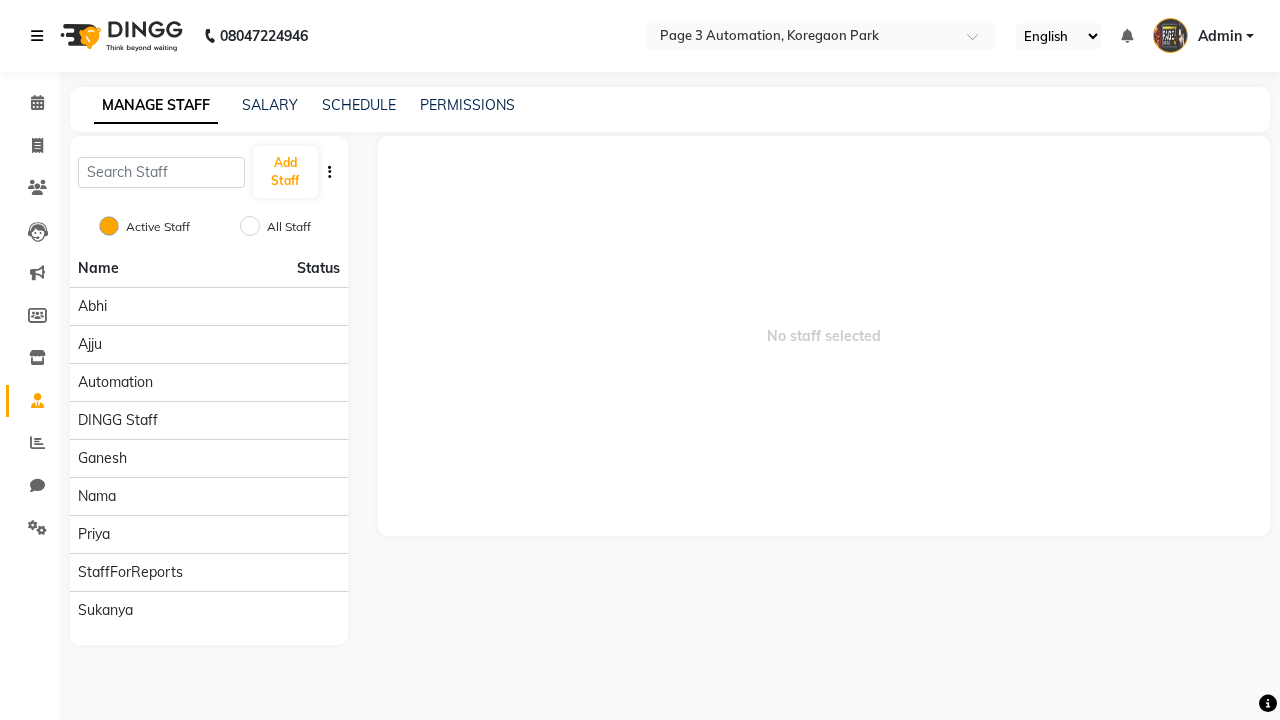 click at bounding box center [37, 36] 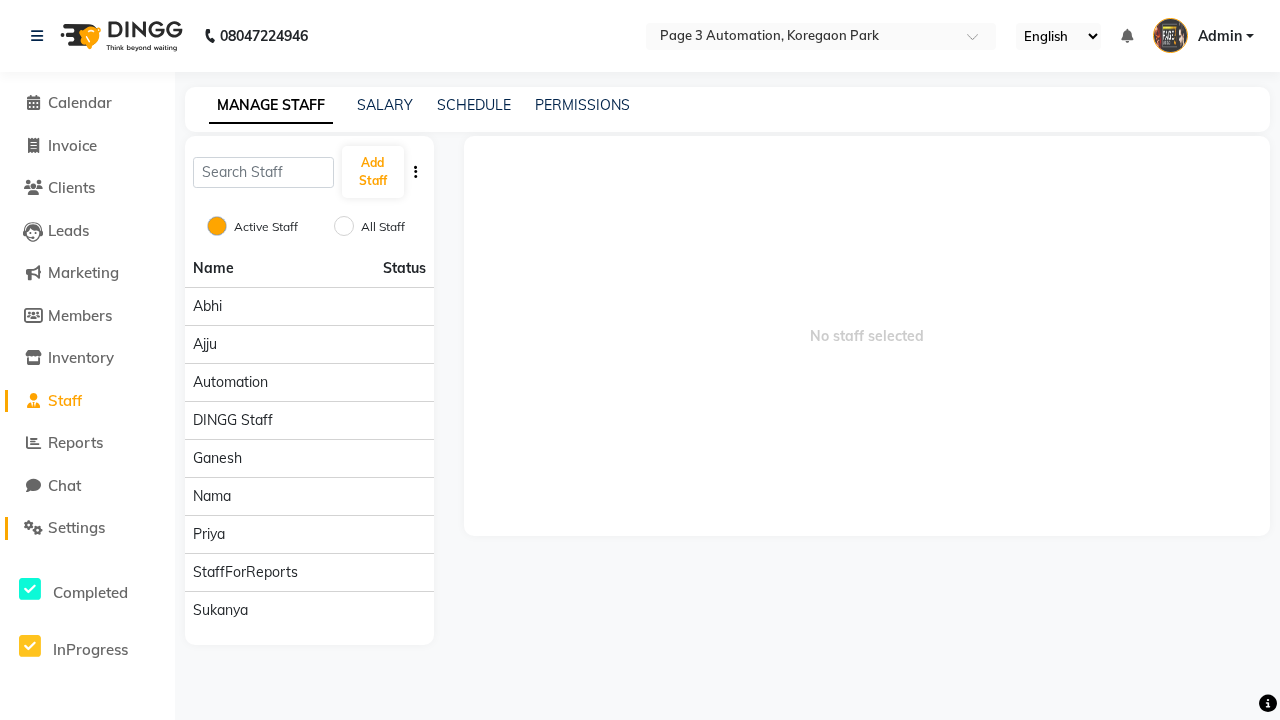 click on "Settings" 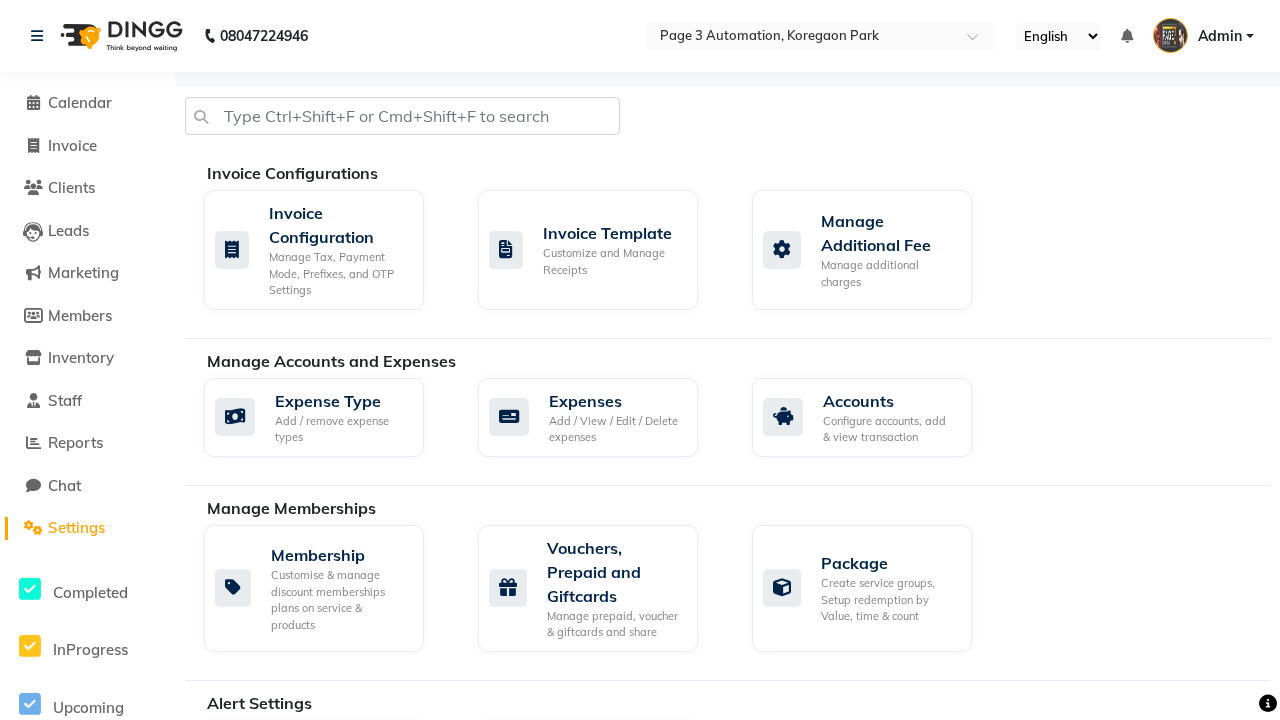 click on "Data Import" 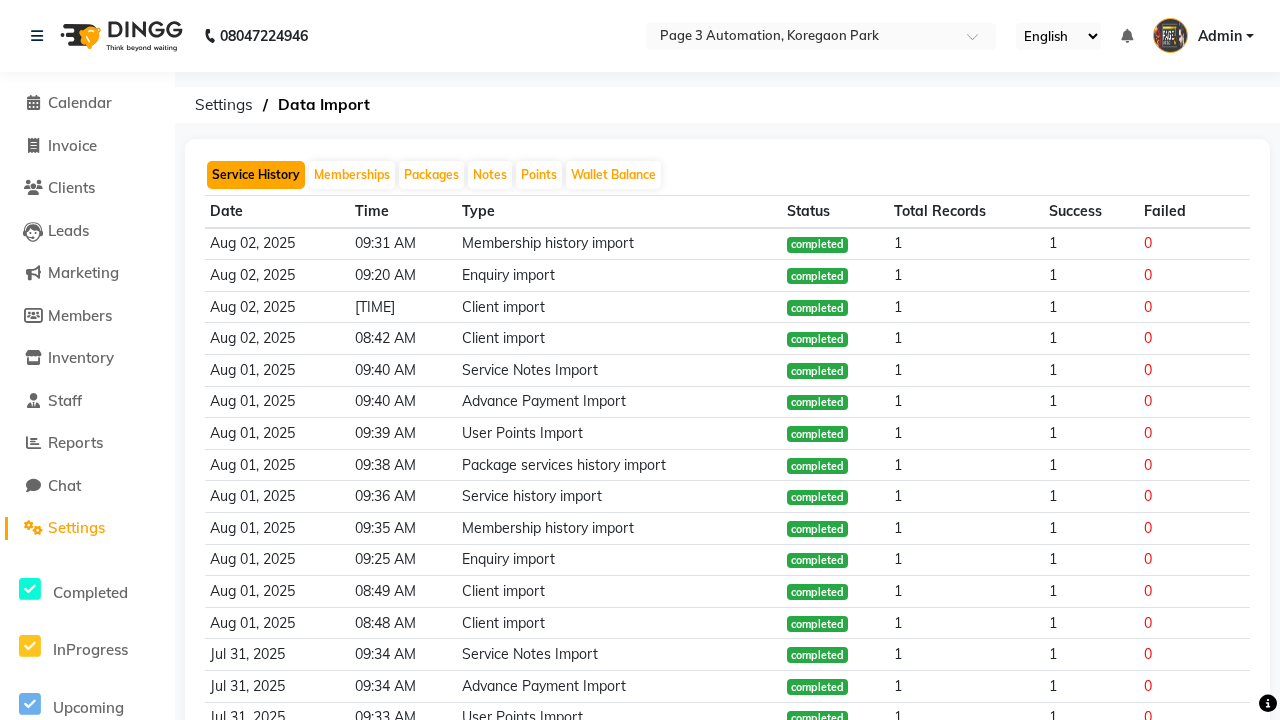 click on "Service History" 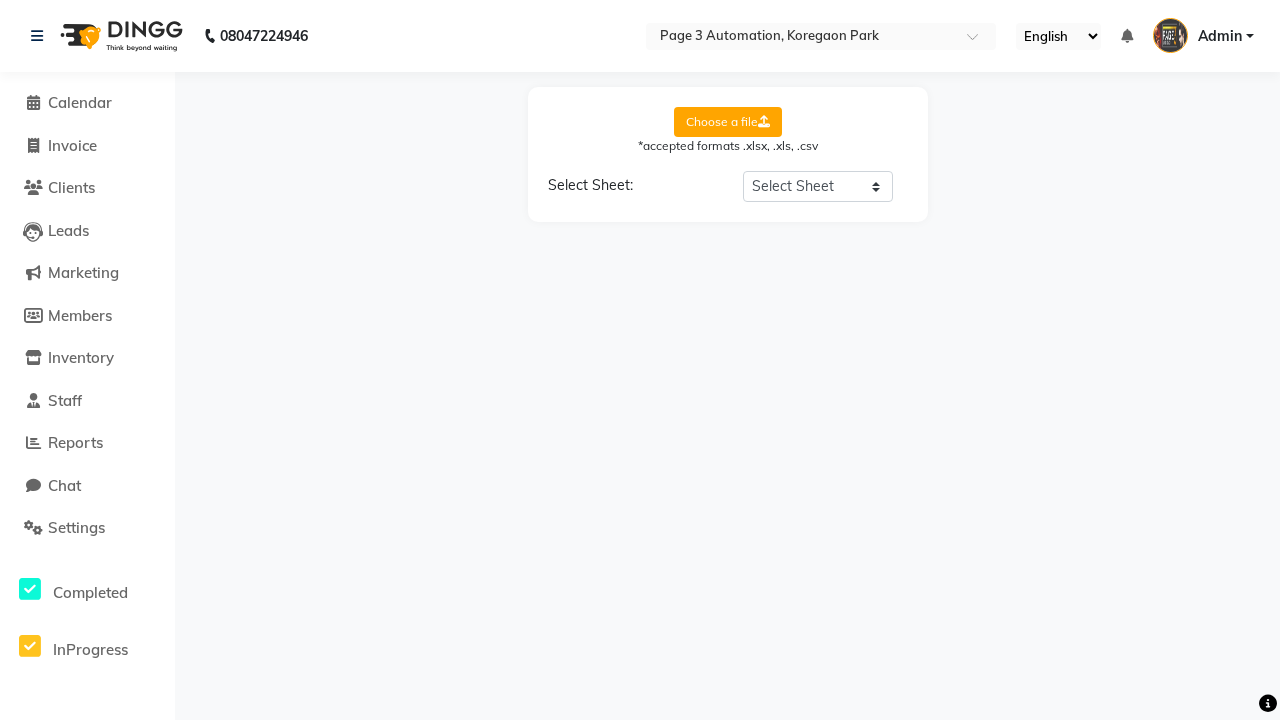 select on "Sheet1" 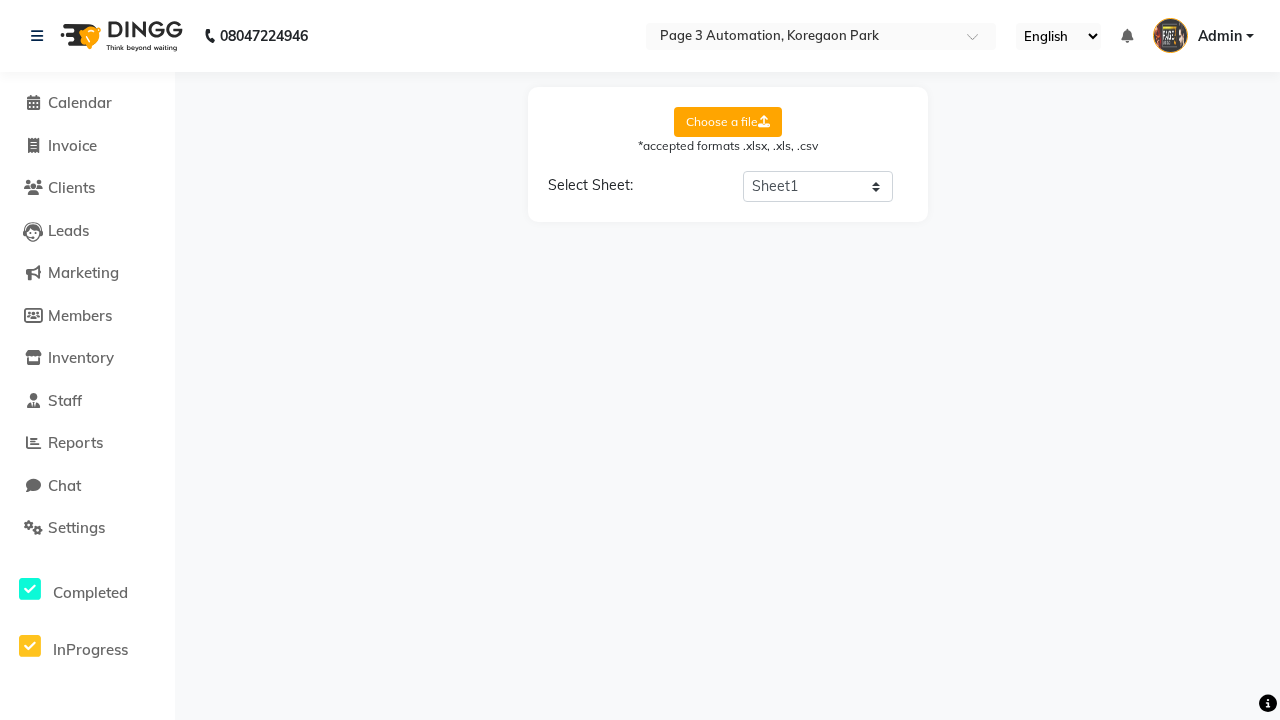 select on "Client Name" 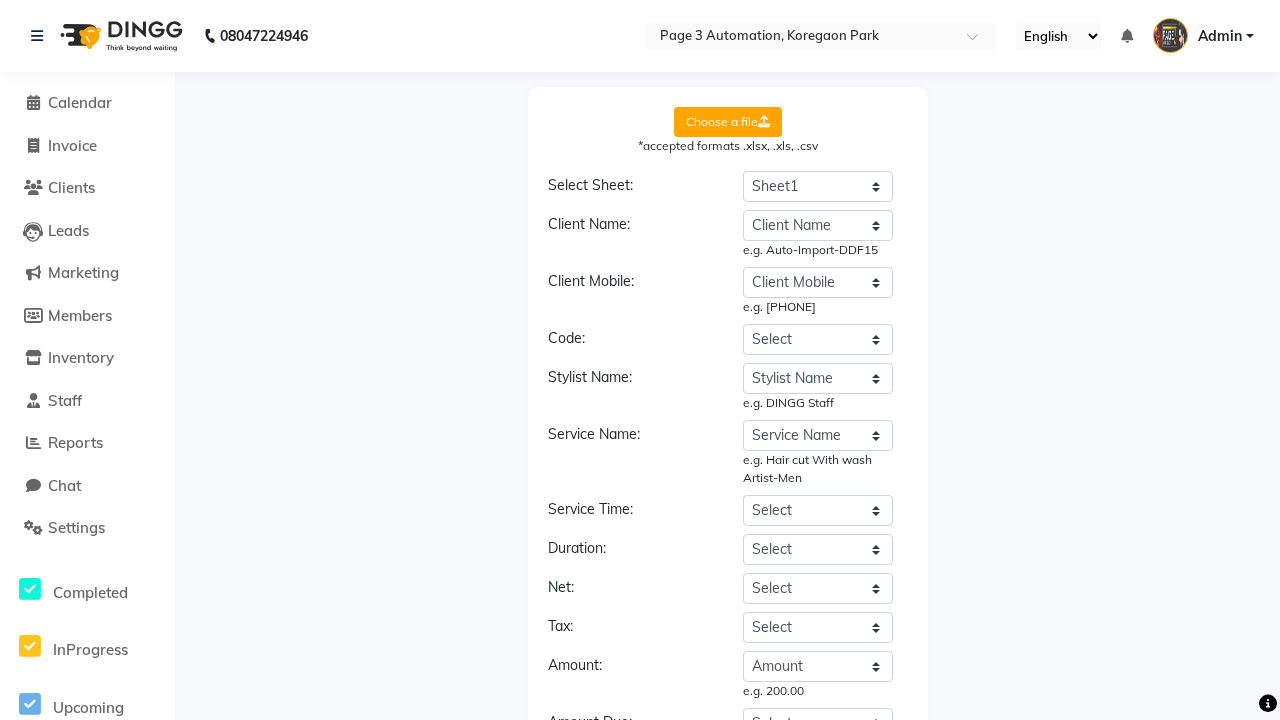 select on "DD/MM/YYYY" 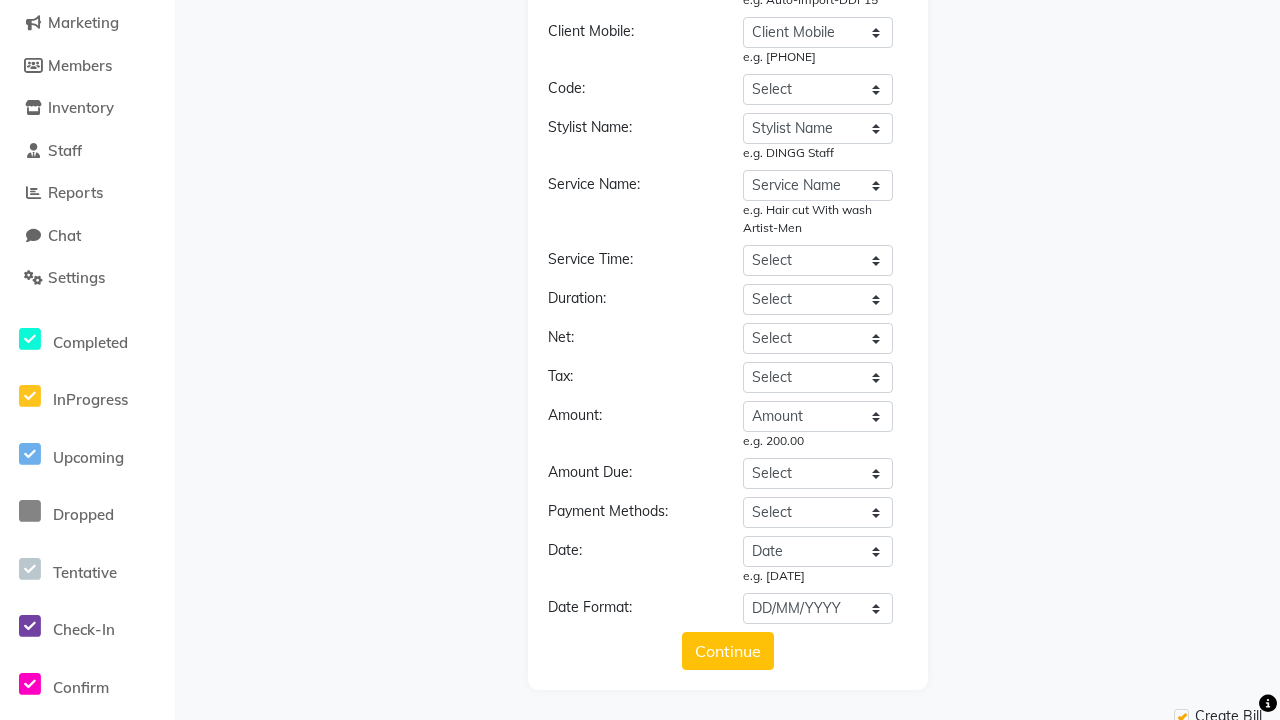 click on "Upload" 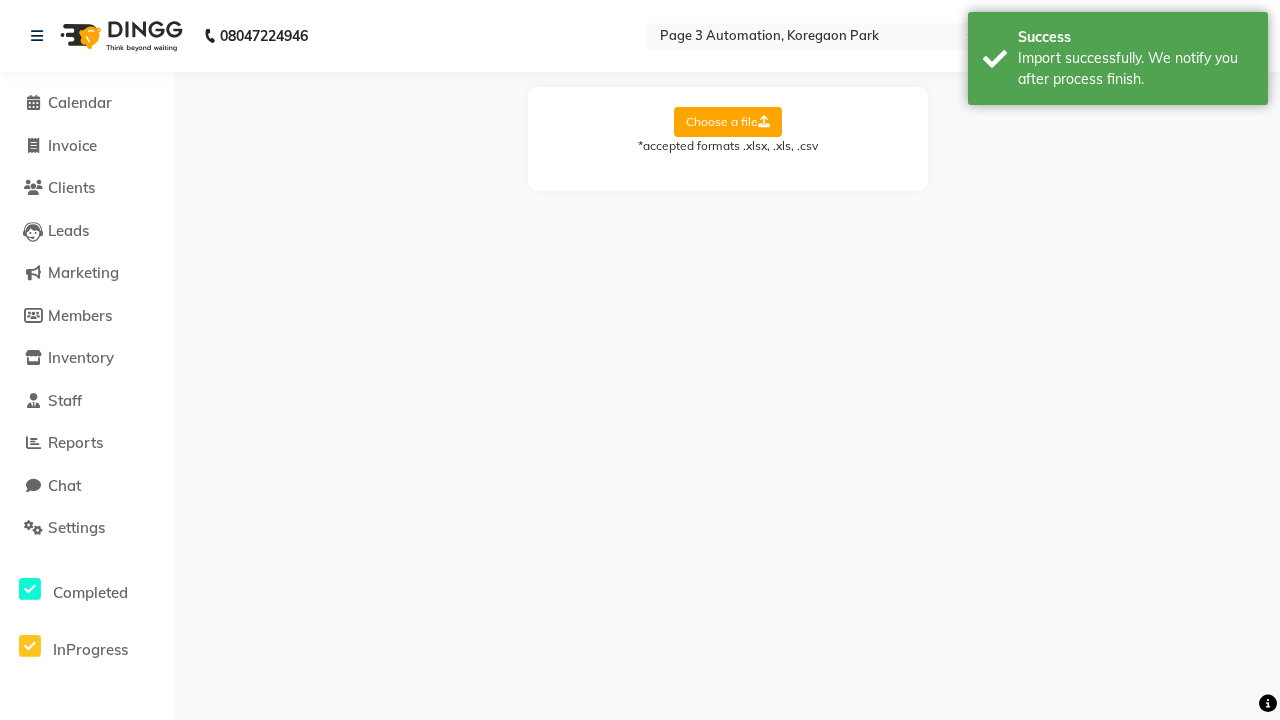 scroll, scrollTop: 0, scrollLeft: 0, axis: both 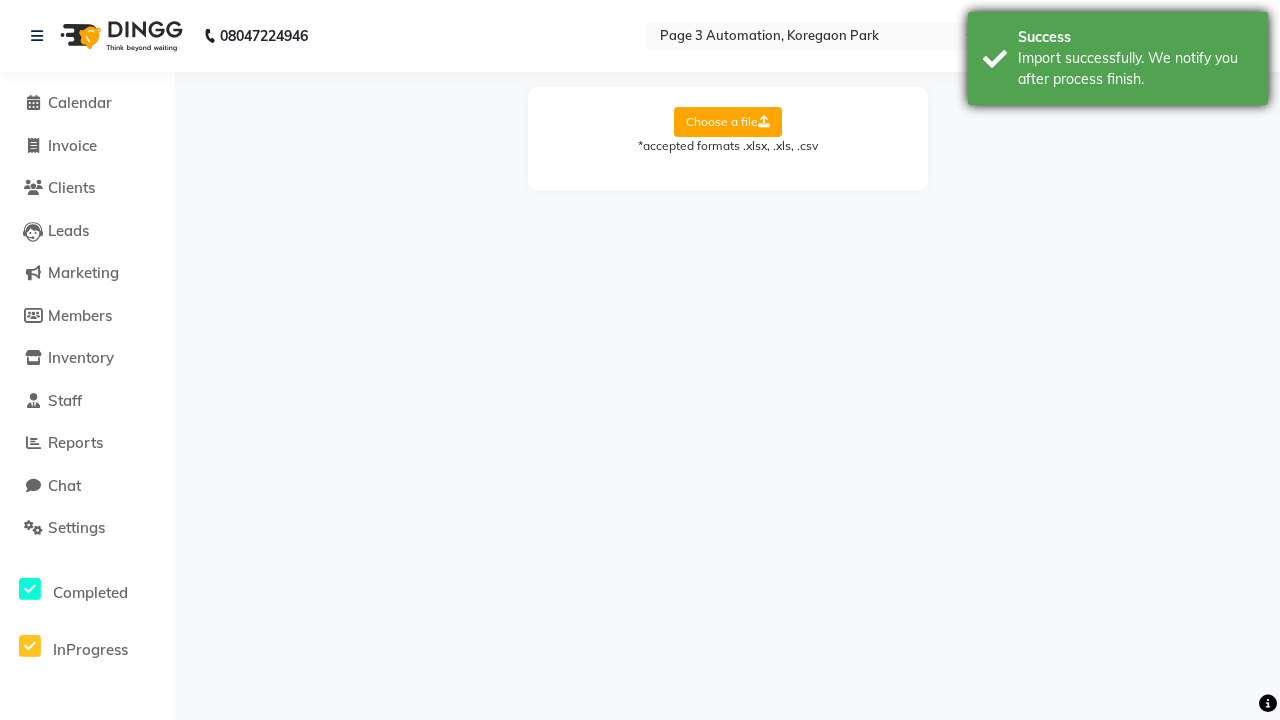 click on "Import successfully. We notify you after process finish." at bounding box center (1135, 69) 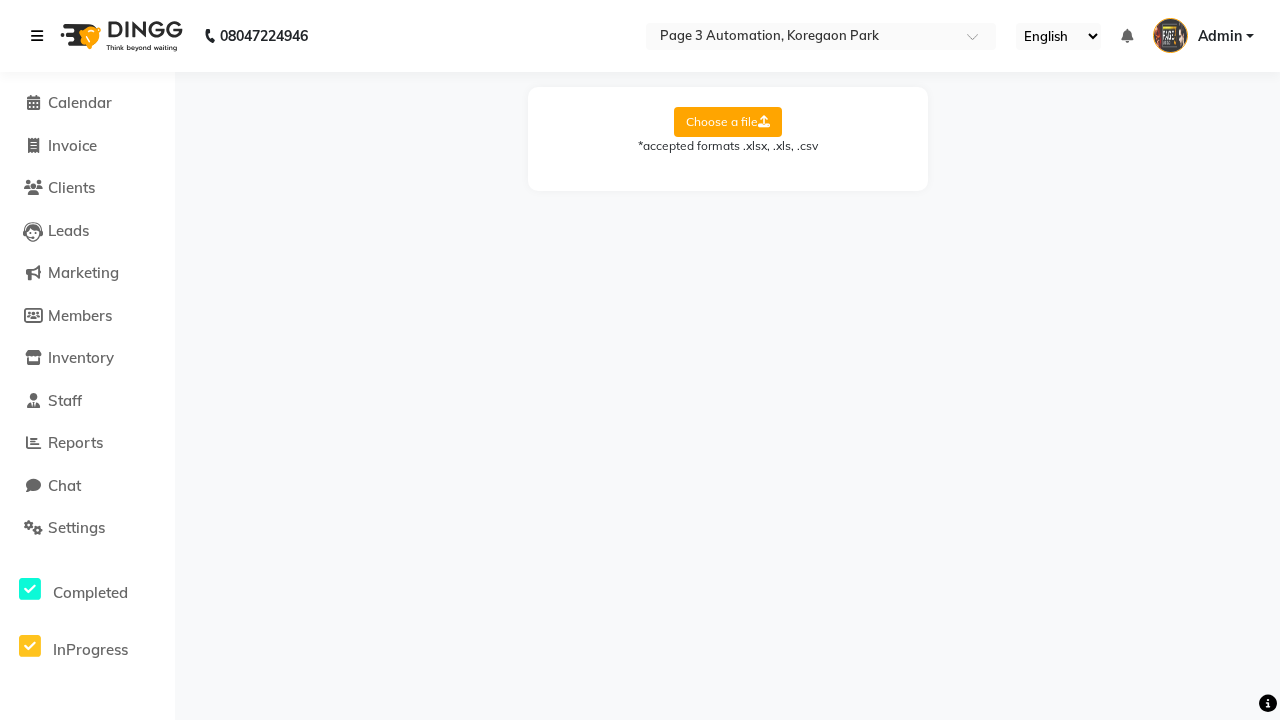 click at bounding box center (37, 36) 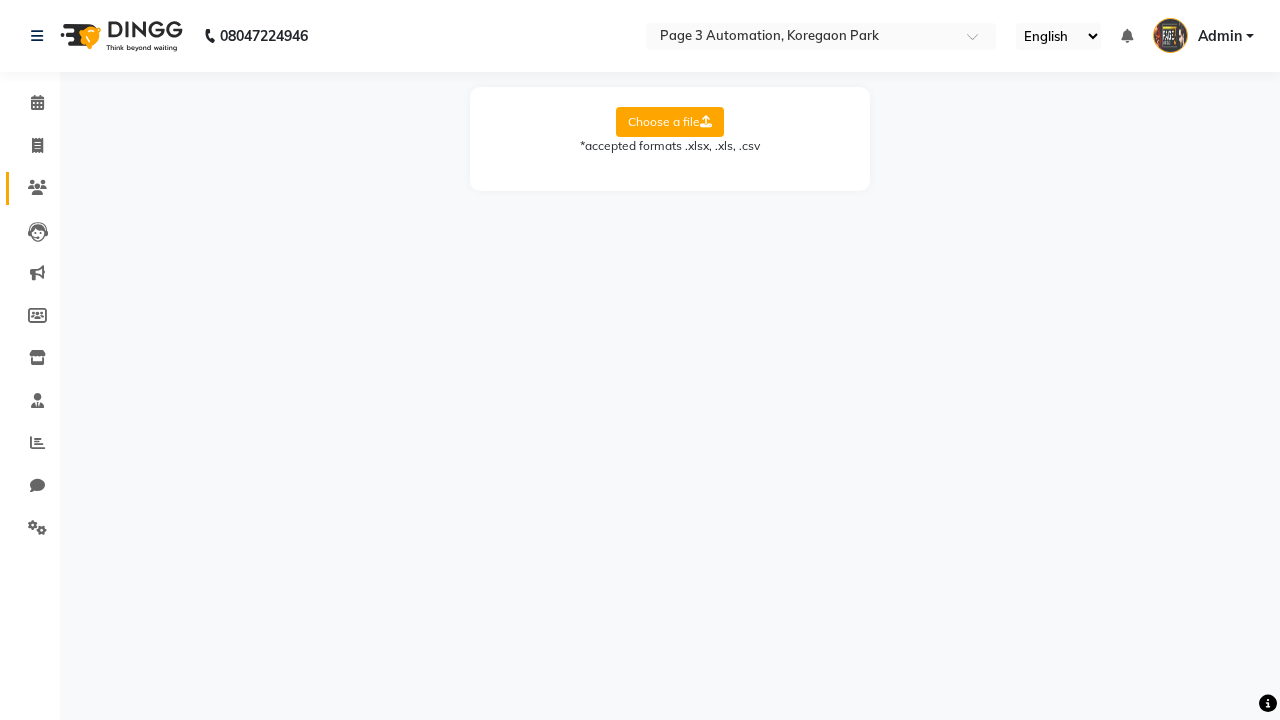 click 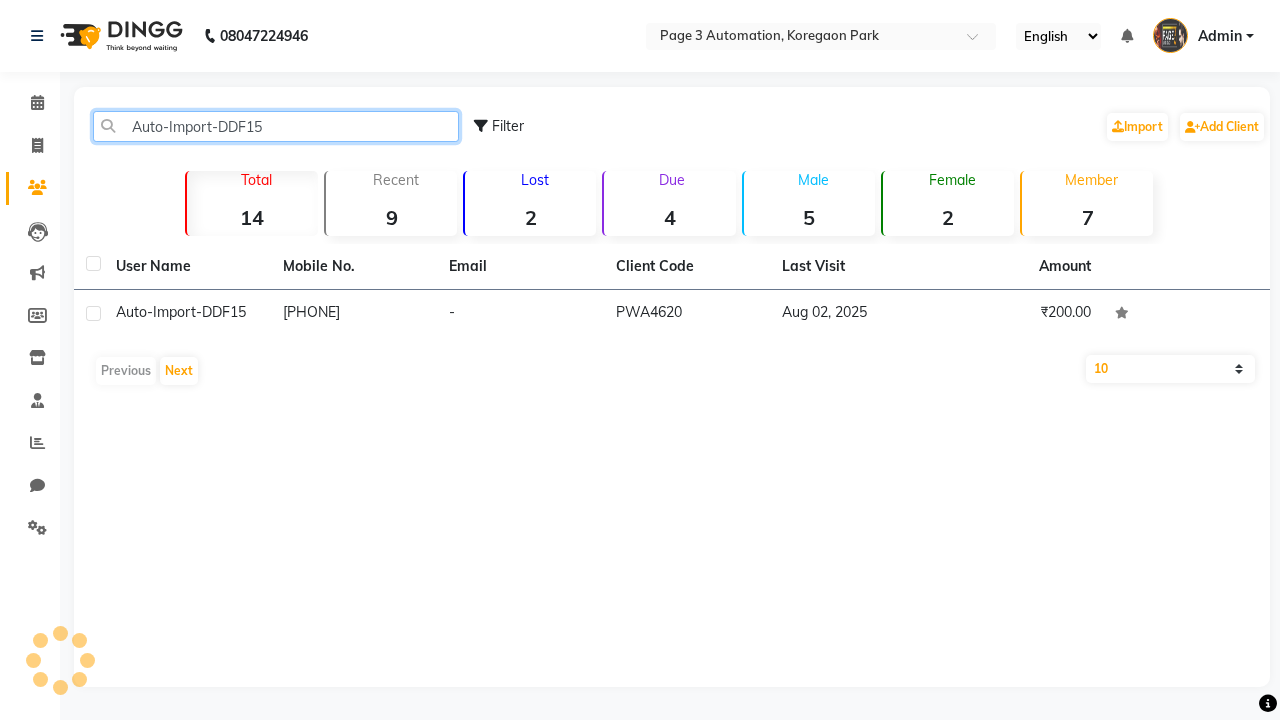 type on "Auto-Import-DDF15" 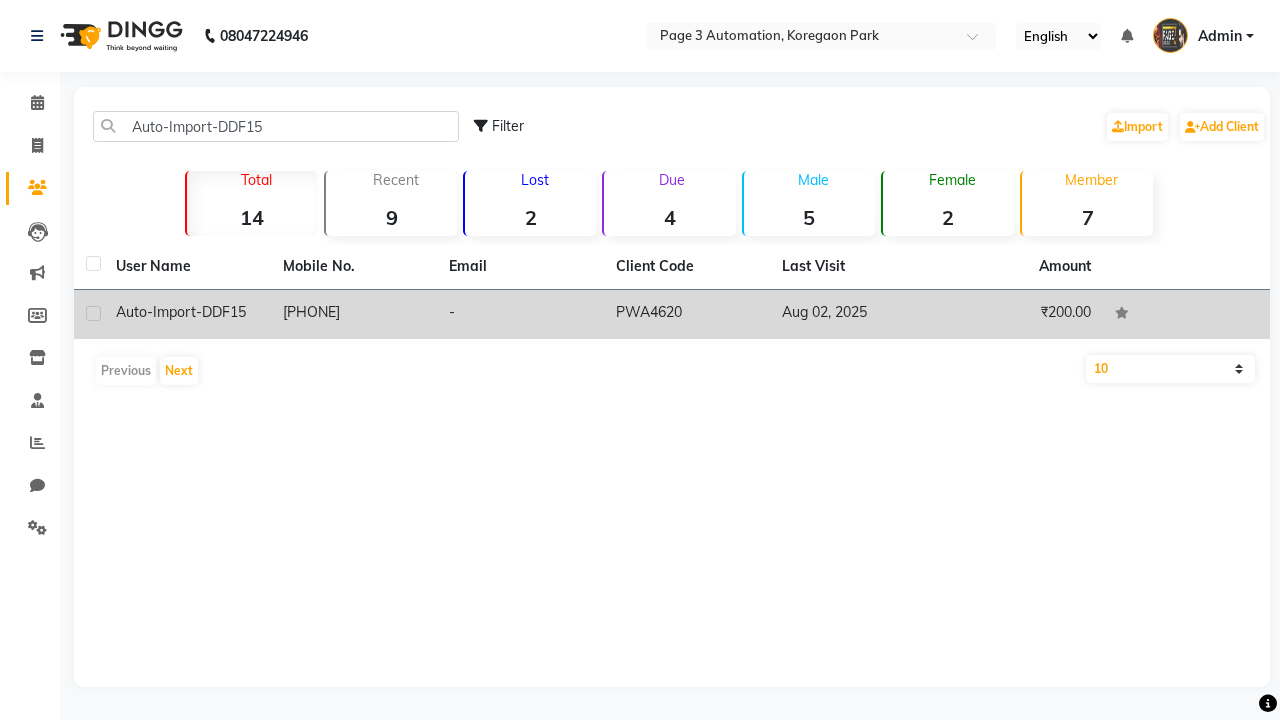 click on "PWA4620" 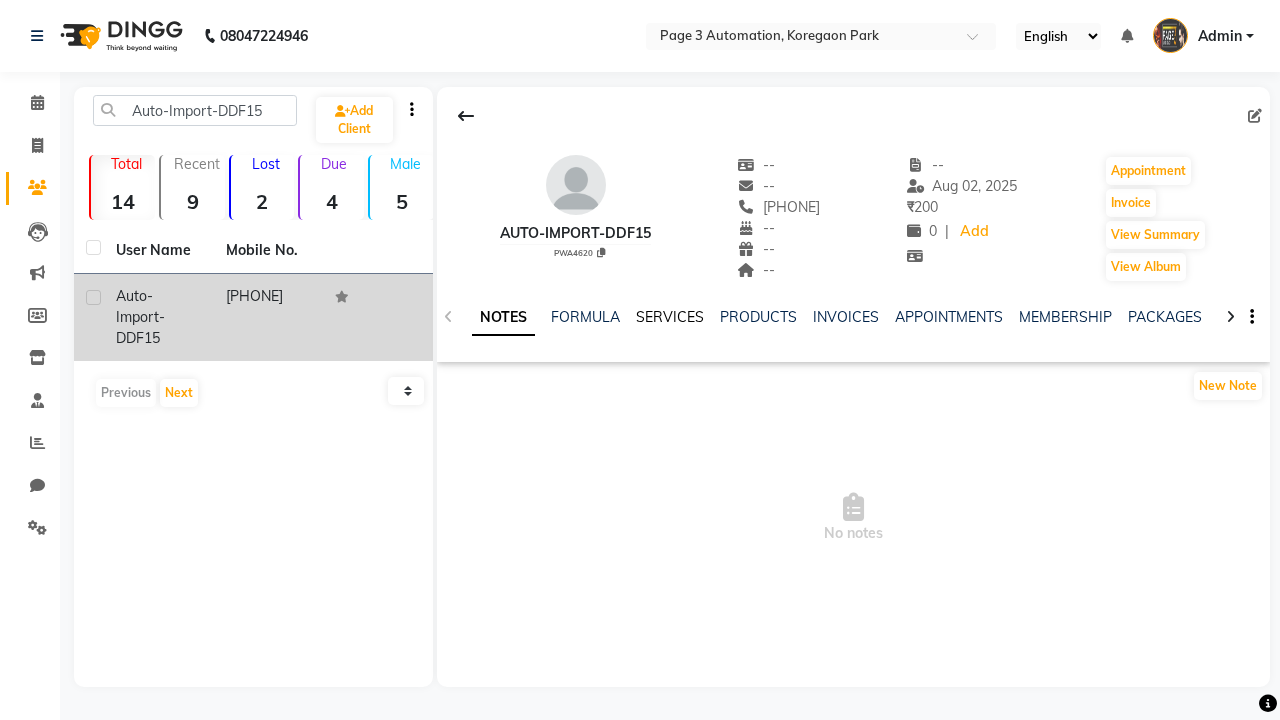 click on "SERVICES" 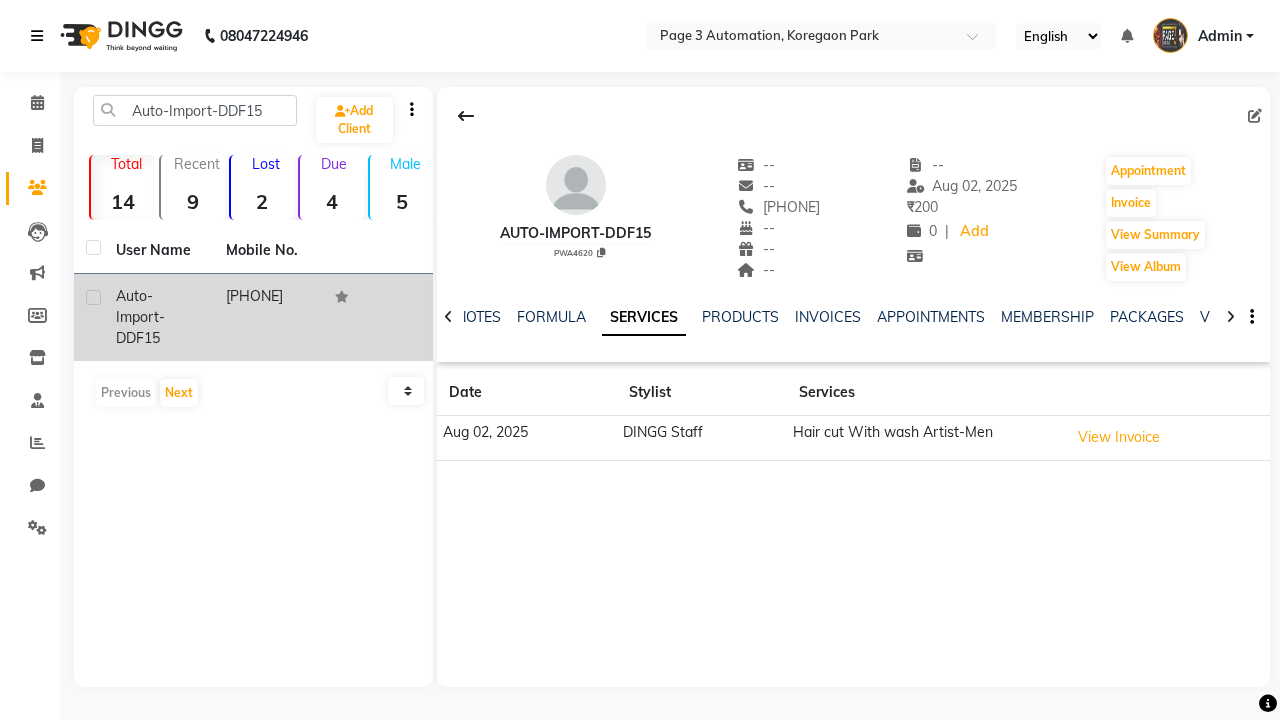 click at bounding box center [37, 36] 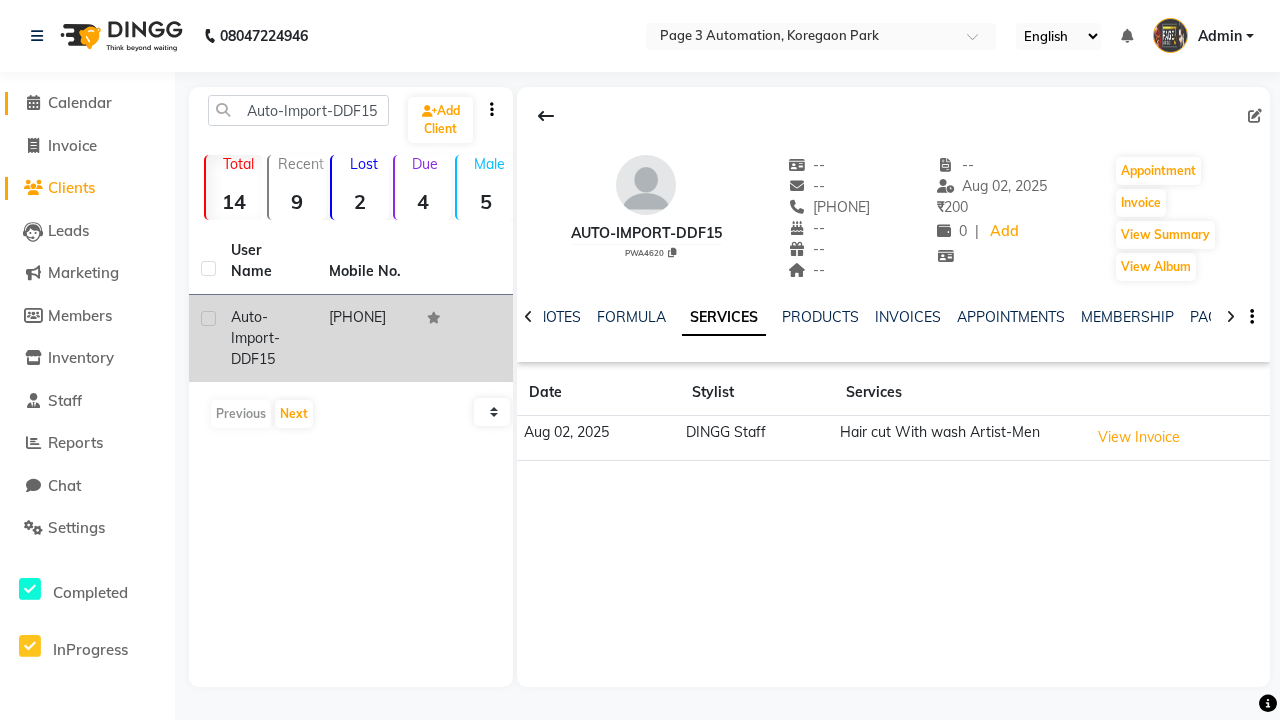click on "Calendar" 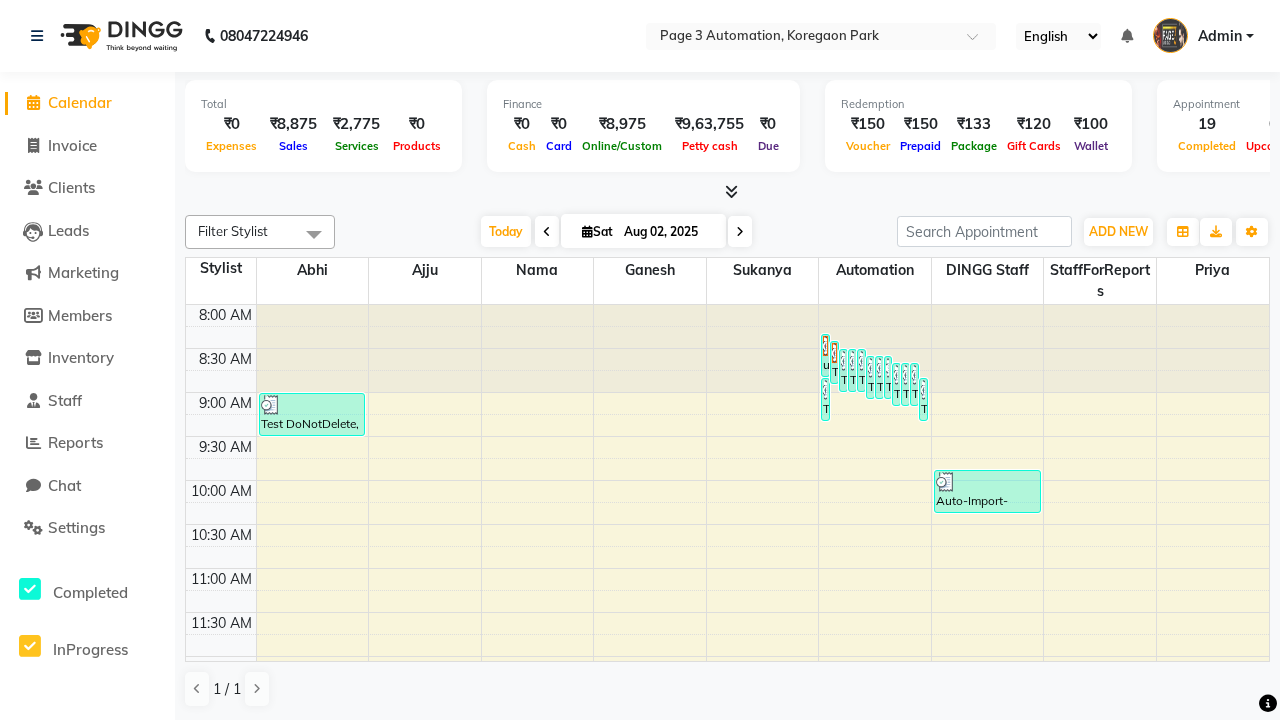 click at bounding box center [314, 234] 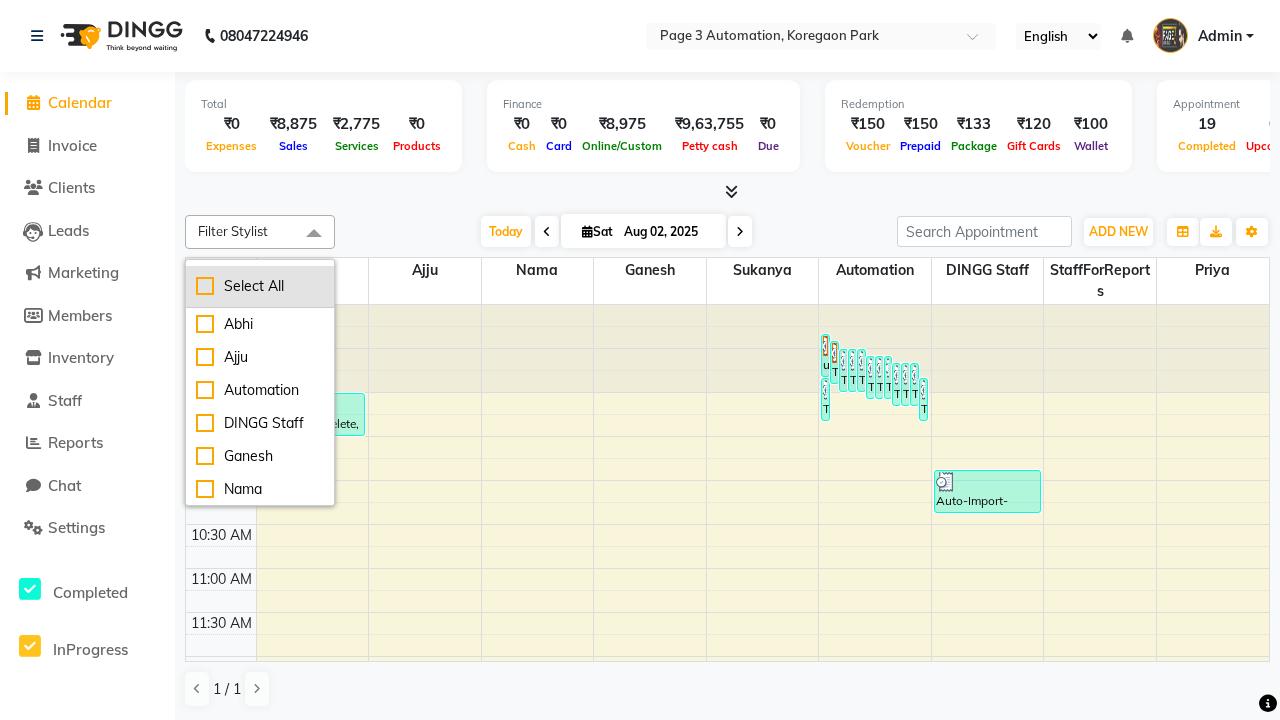 click on "Select All" at bounding box center (260, 286) 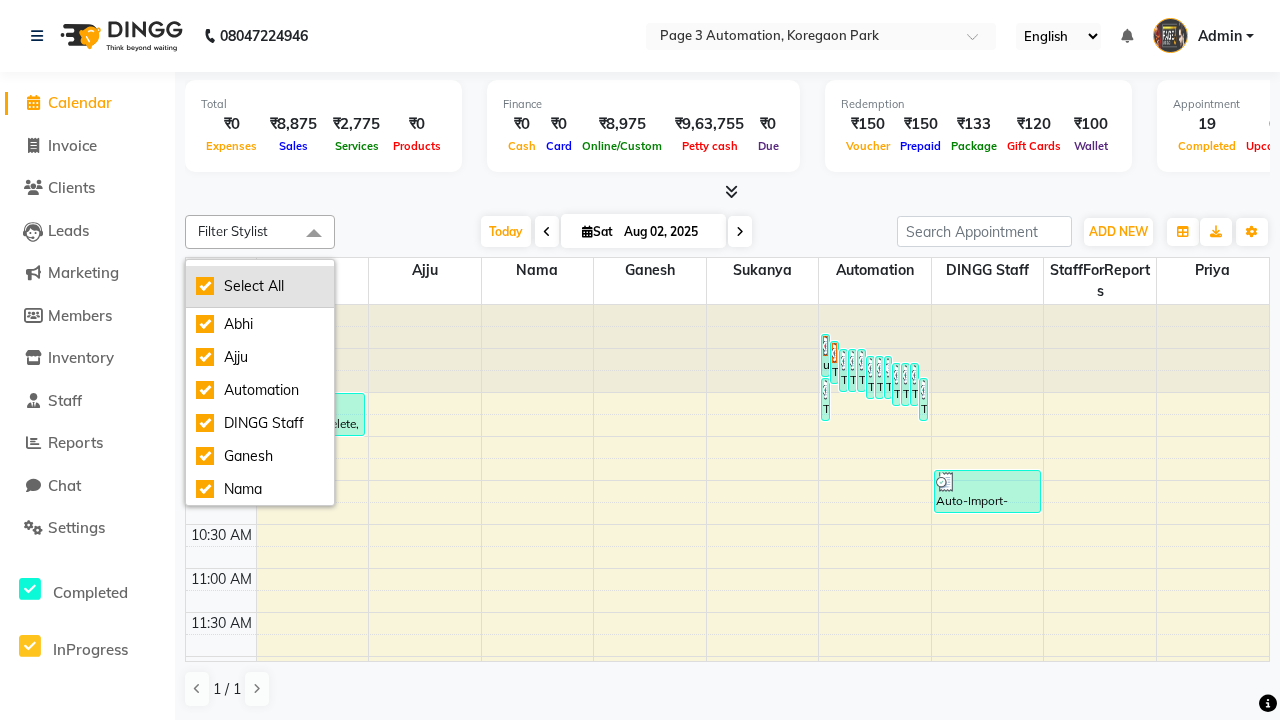 checkbox on "true" 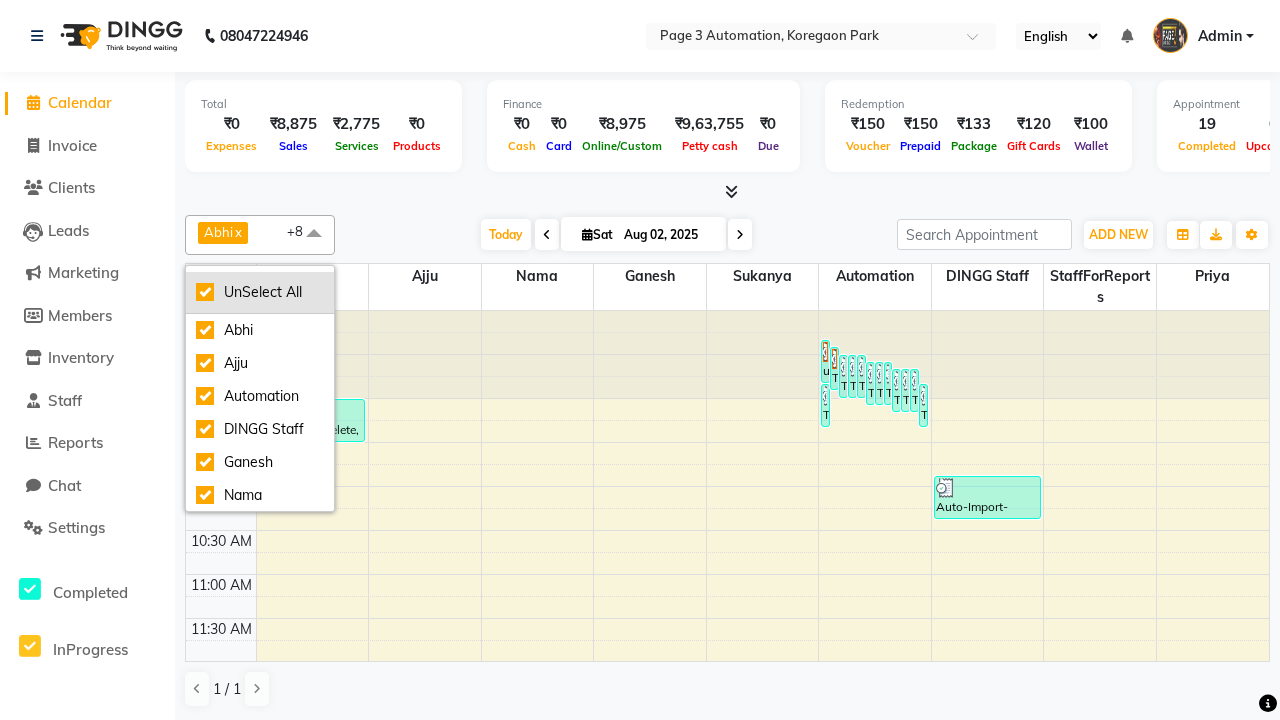 click on "UnSelect All" at bounding box center [260, 292] 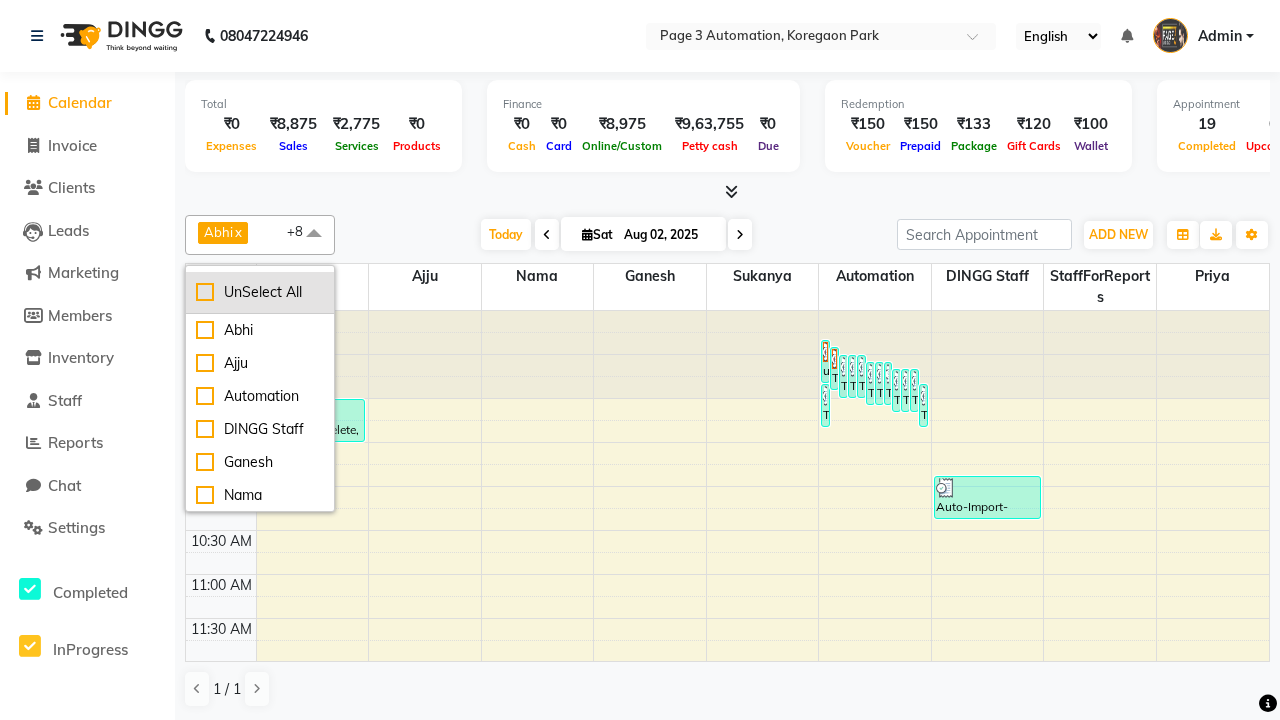 checkbox on "false" 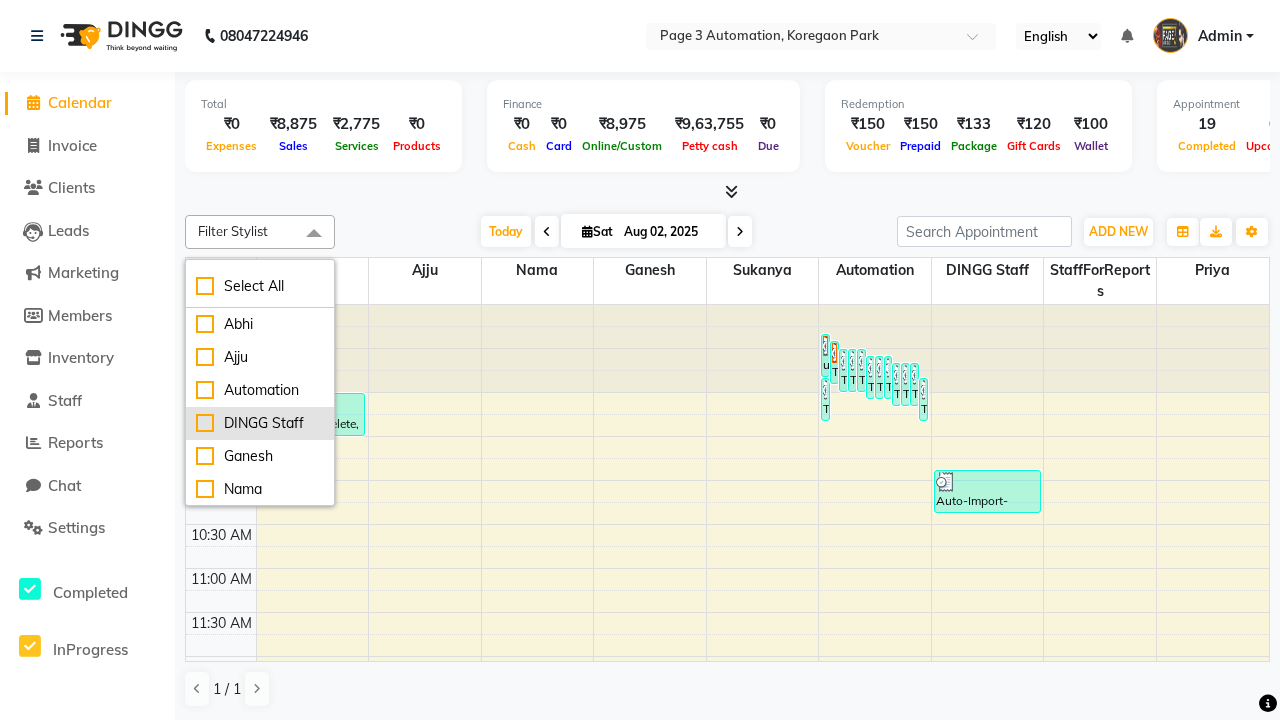 click on "DINGG Staff" at bounding box center [260, 423] 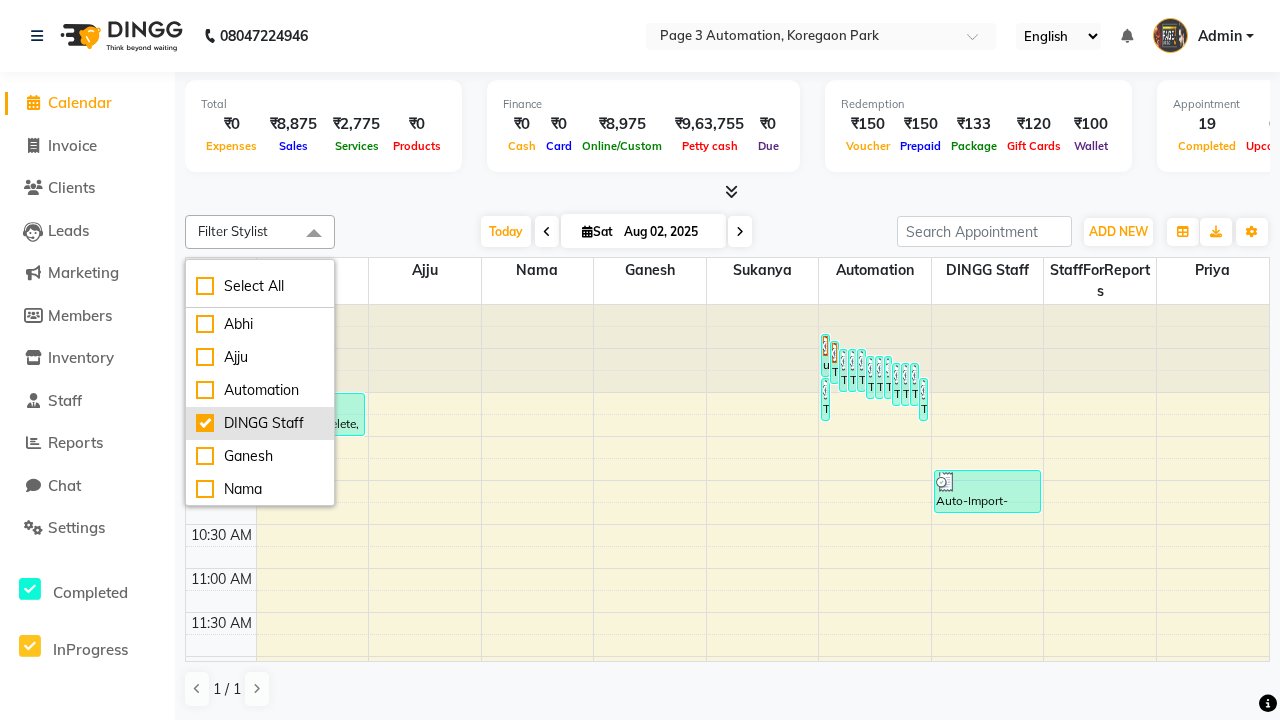 checkbox on "true" 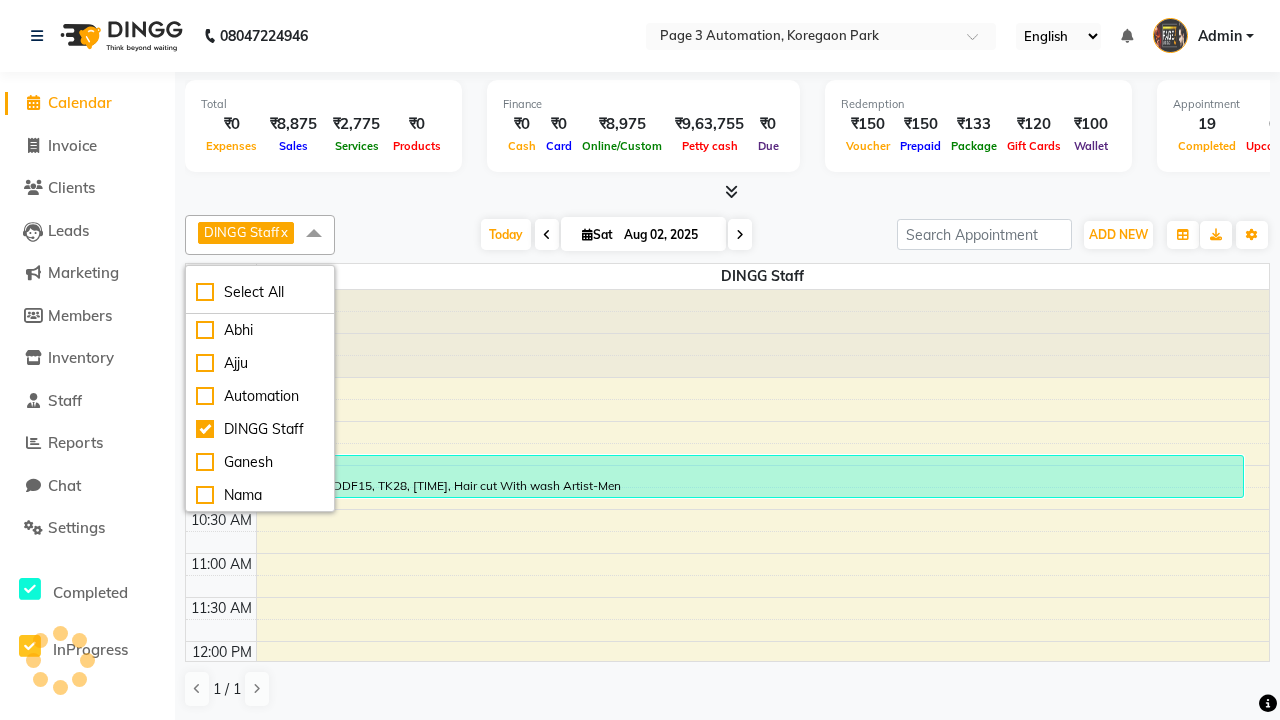 click at bounding box center (314, 234) 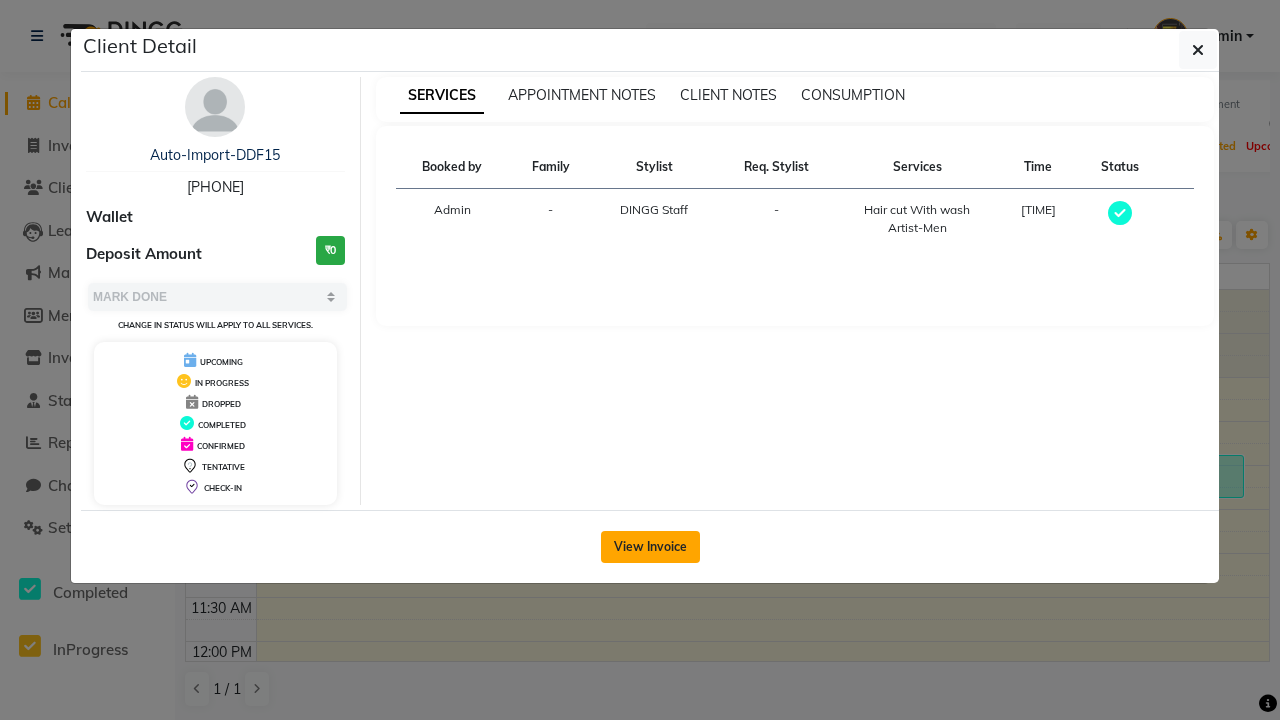 click on "View Invoice" 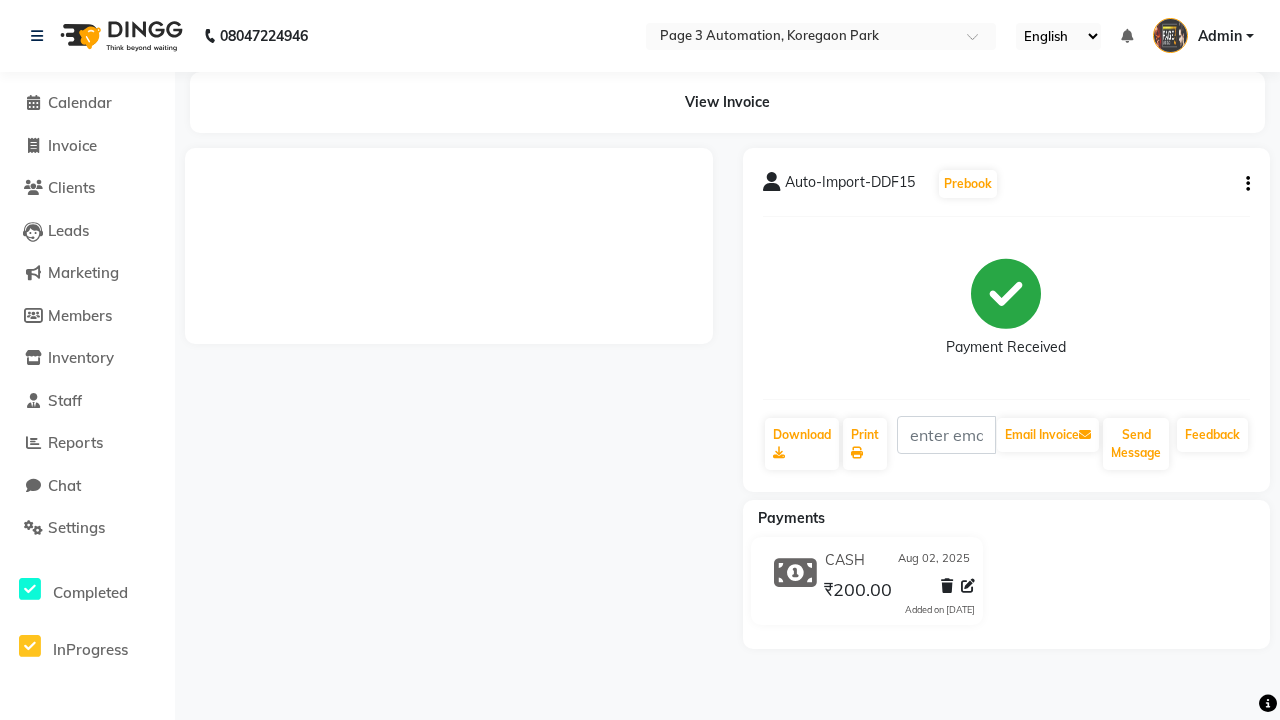 click 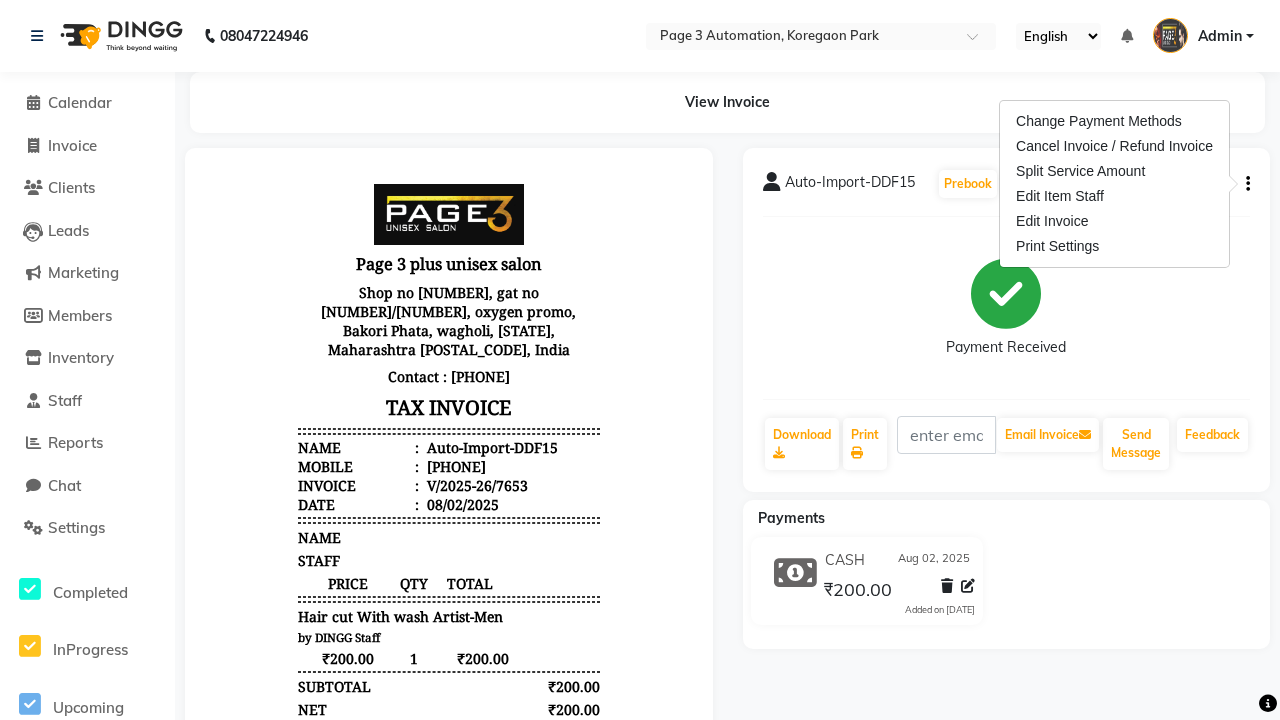 scroll, scrollTop: 0, scrollLeft: 0, axis: both 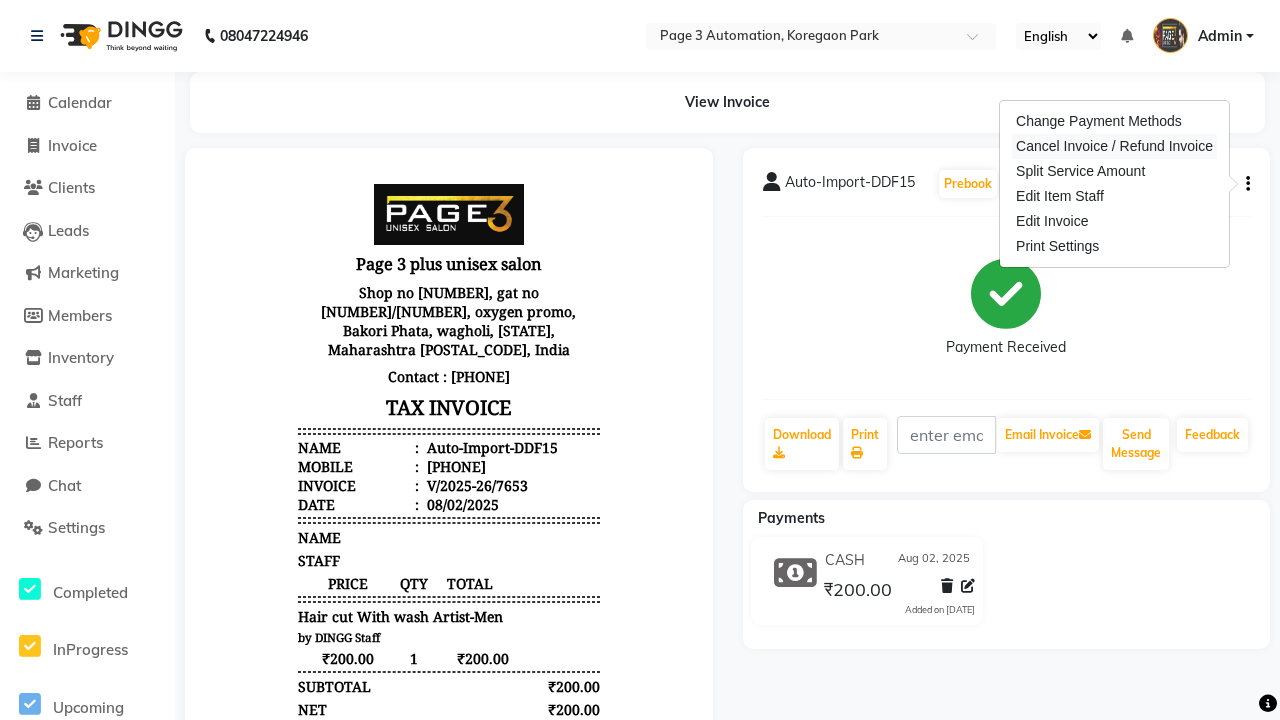 click on "Cancel Invoice / Refund Invoice" at bounding box center (1114, 146) 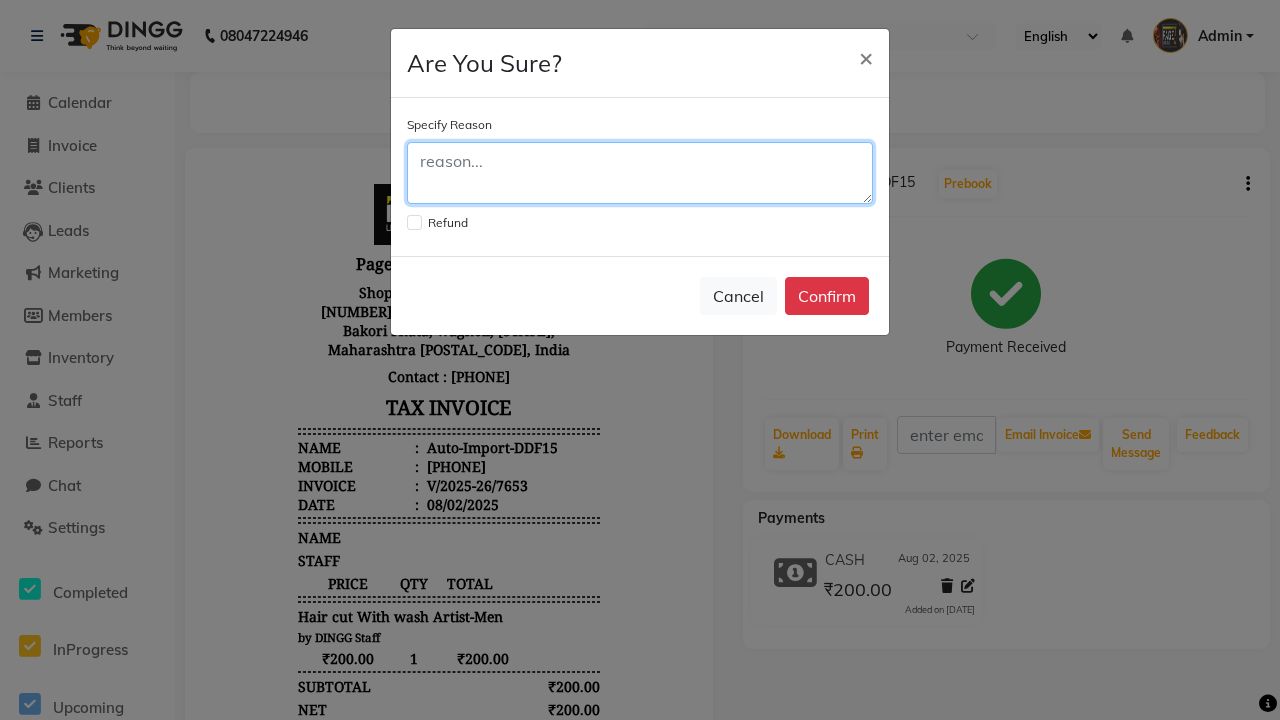 click 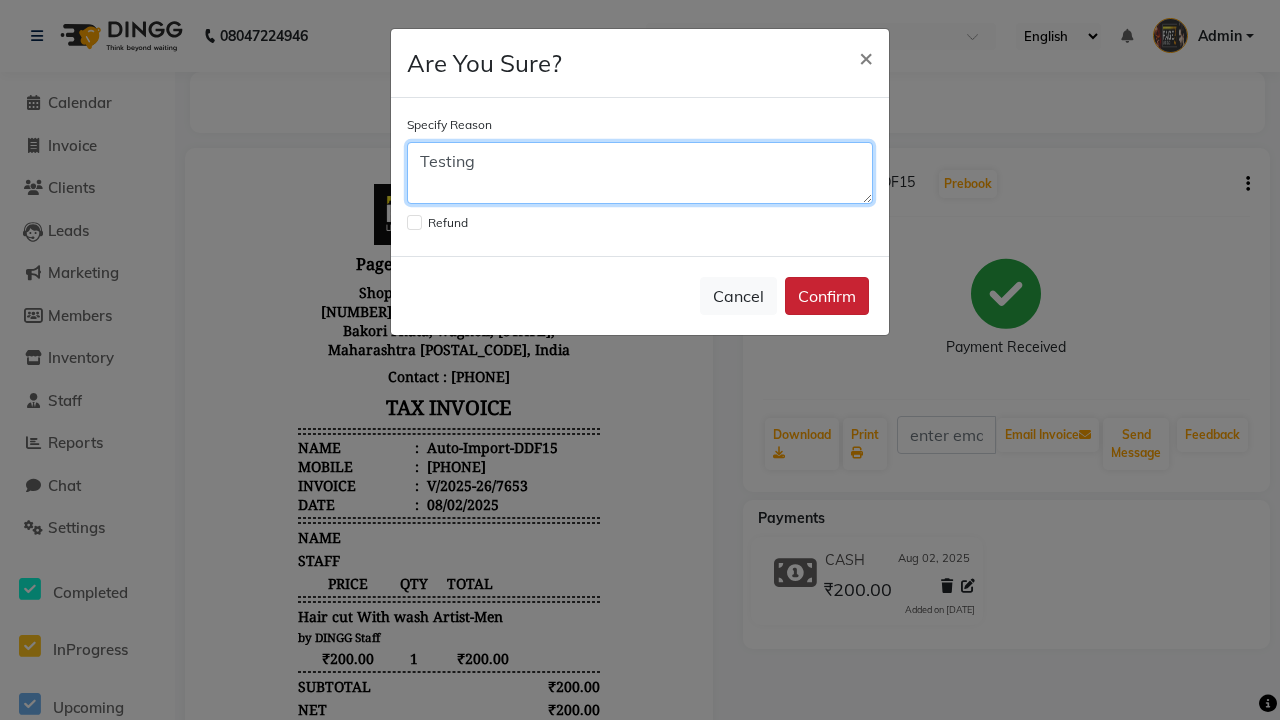 type on "Testing" 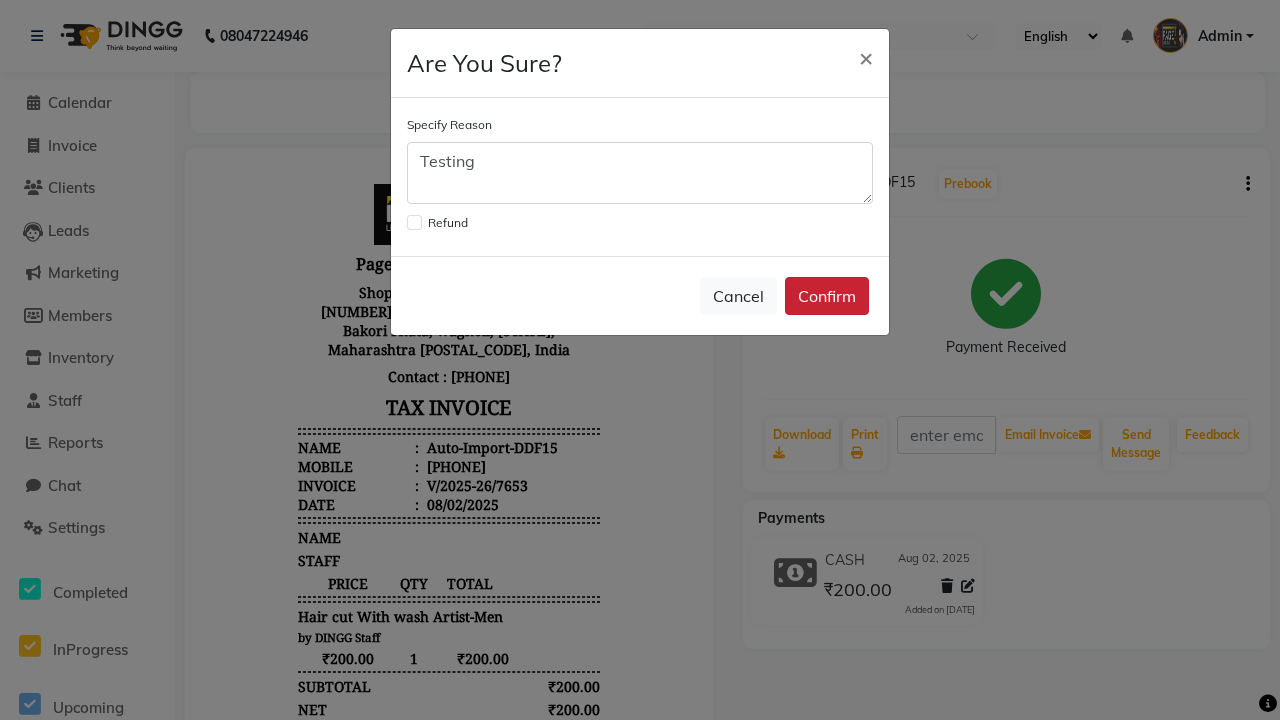 click on "Confirm" 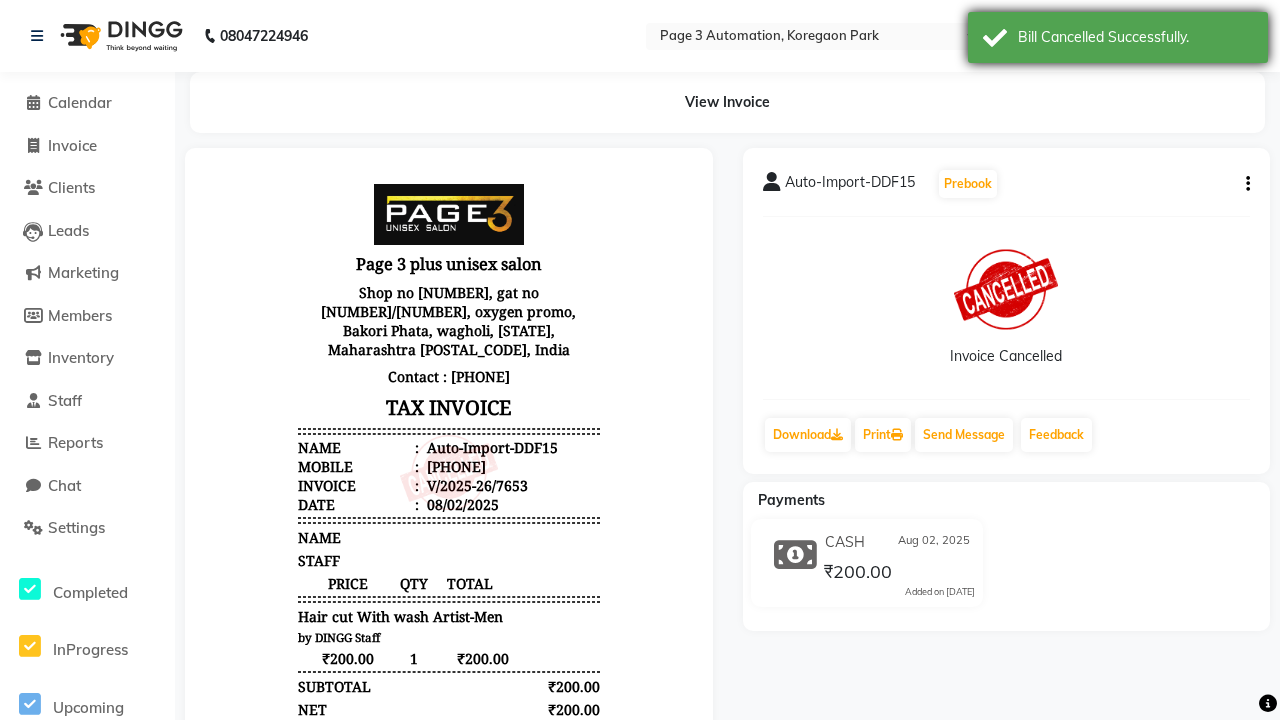 click on "Bill Cancelled Successfully." at bounding box center (1135, 37) 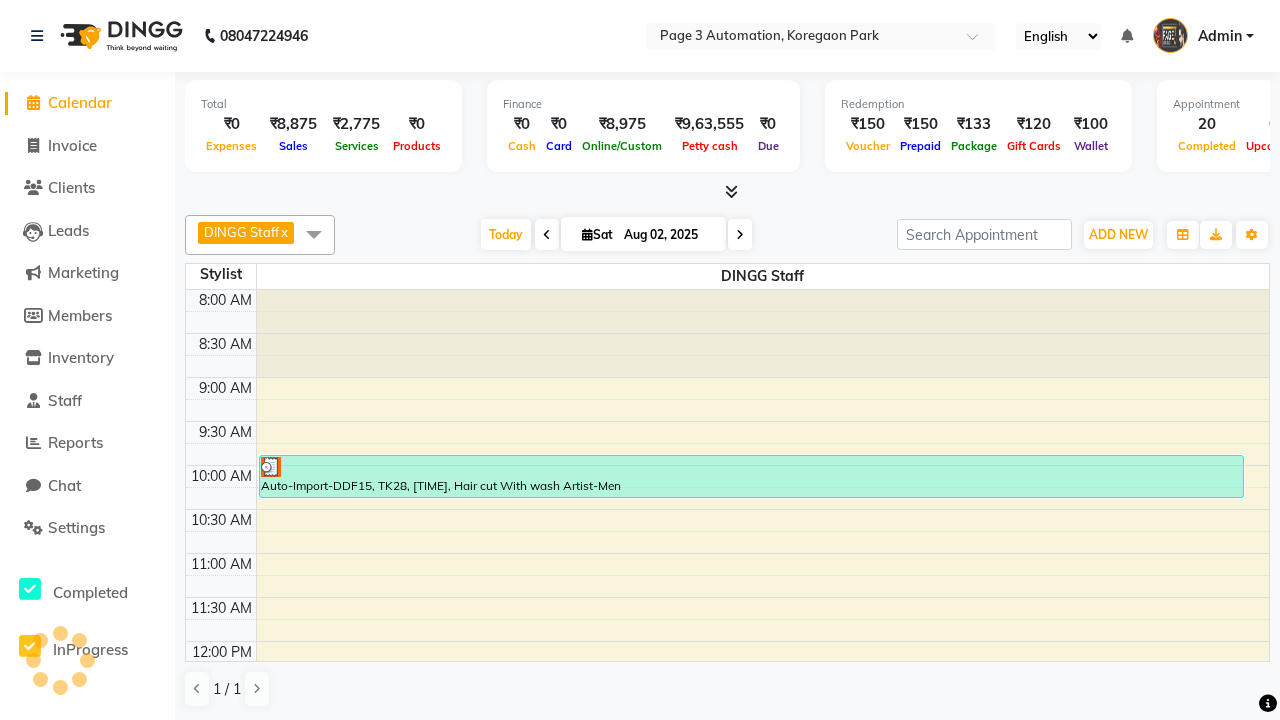 click at bounding box center [314, 234] 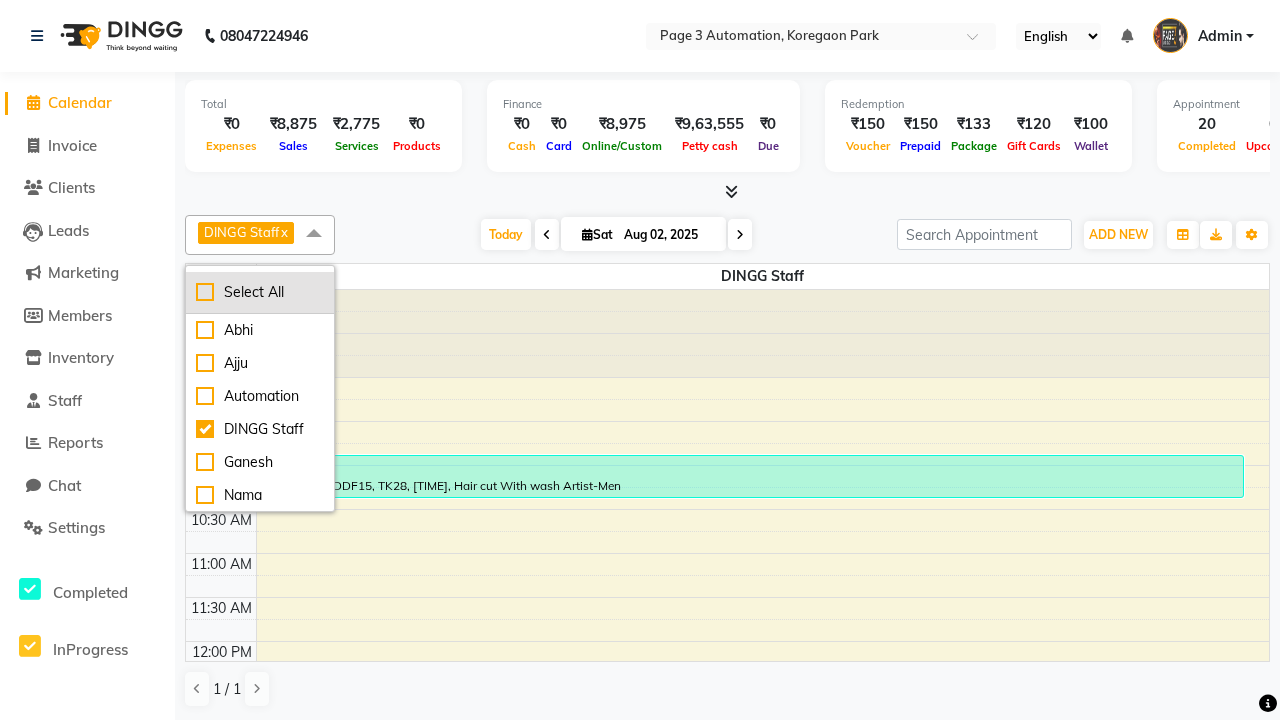 click on "Select All" at bounding box center [260, 292] 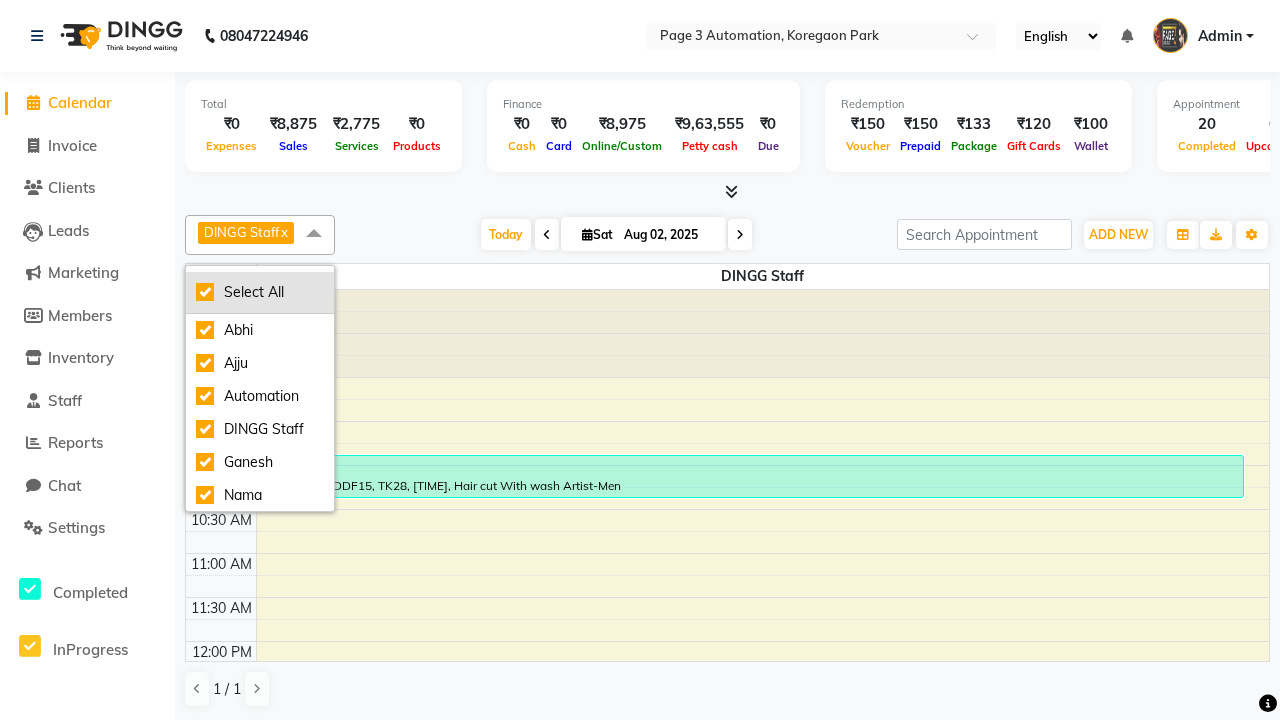 checkbox on "true" 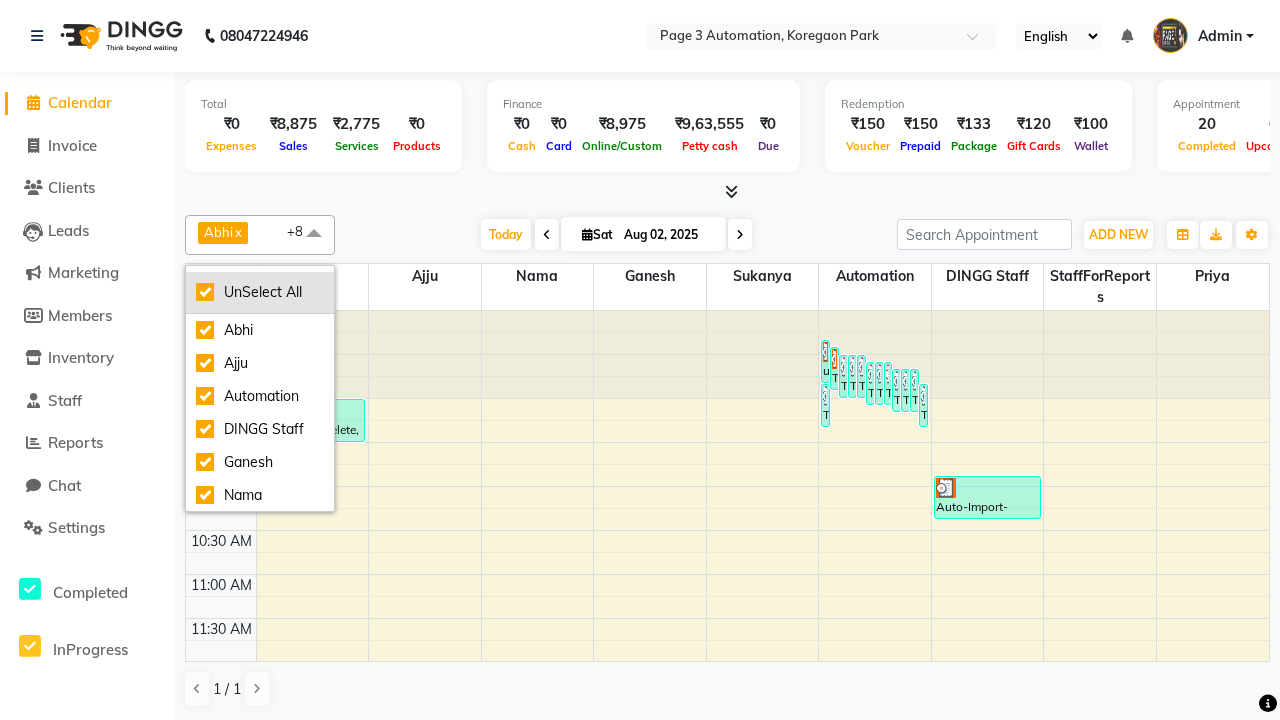 click on "UnSelect All" at bounding box center [260, 292] 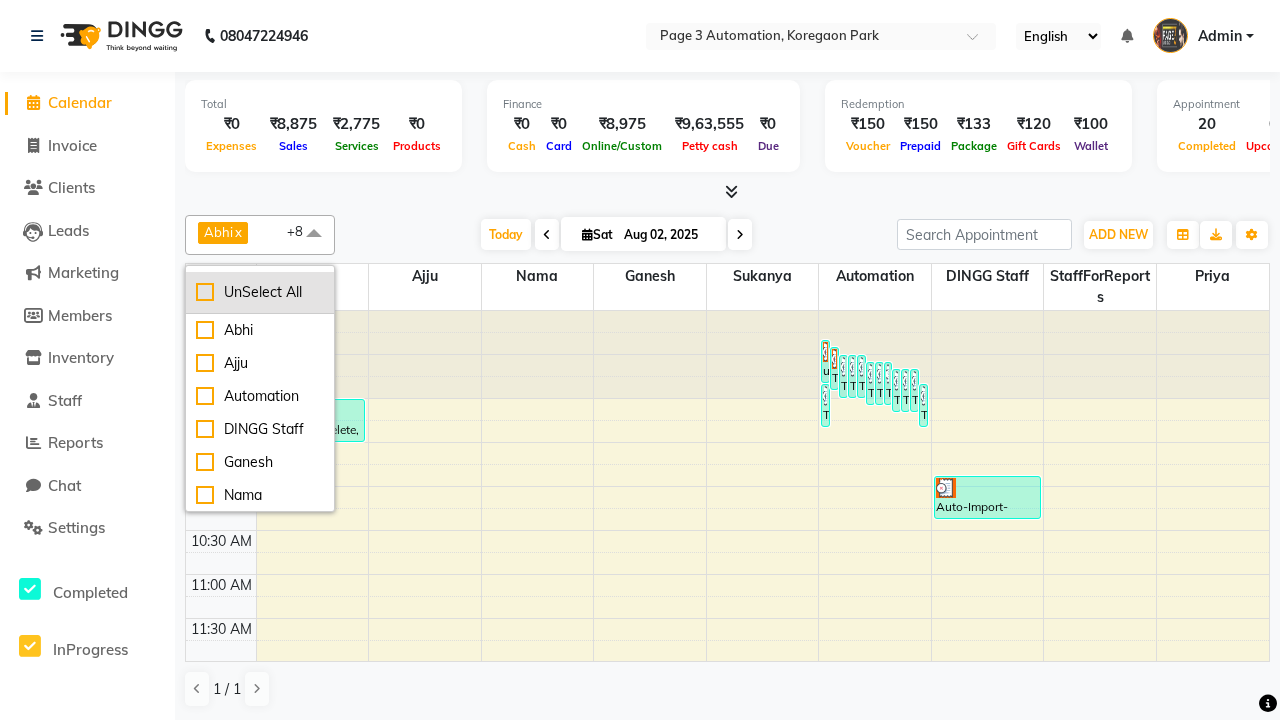 checkbox on "false" 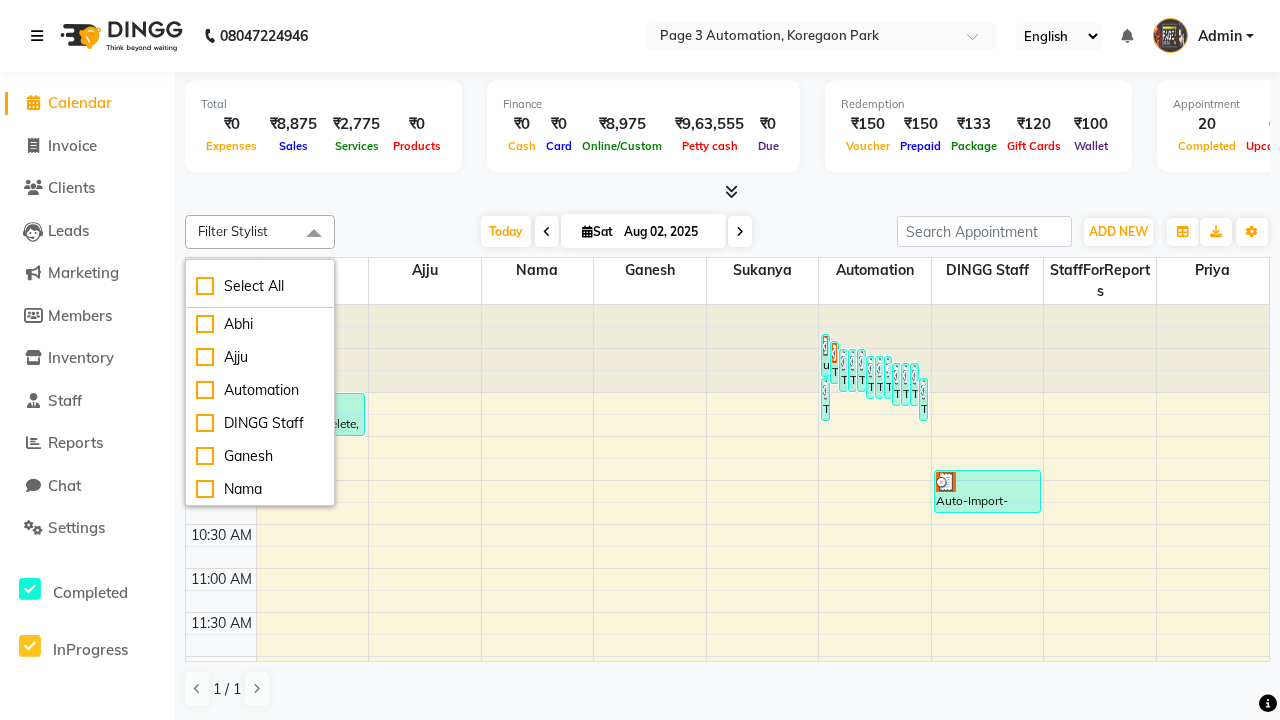 click at bounding box center [314, 234] 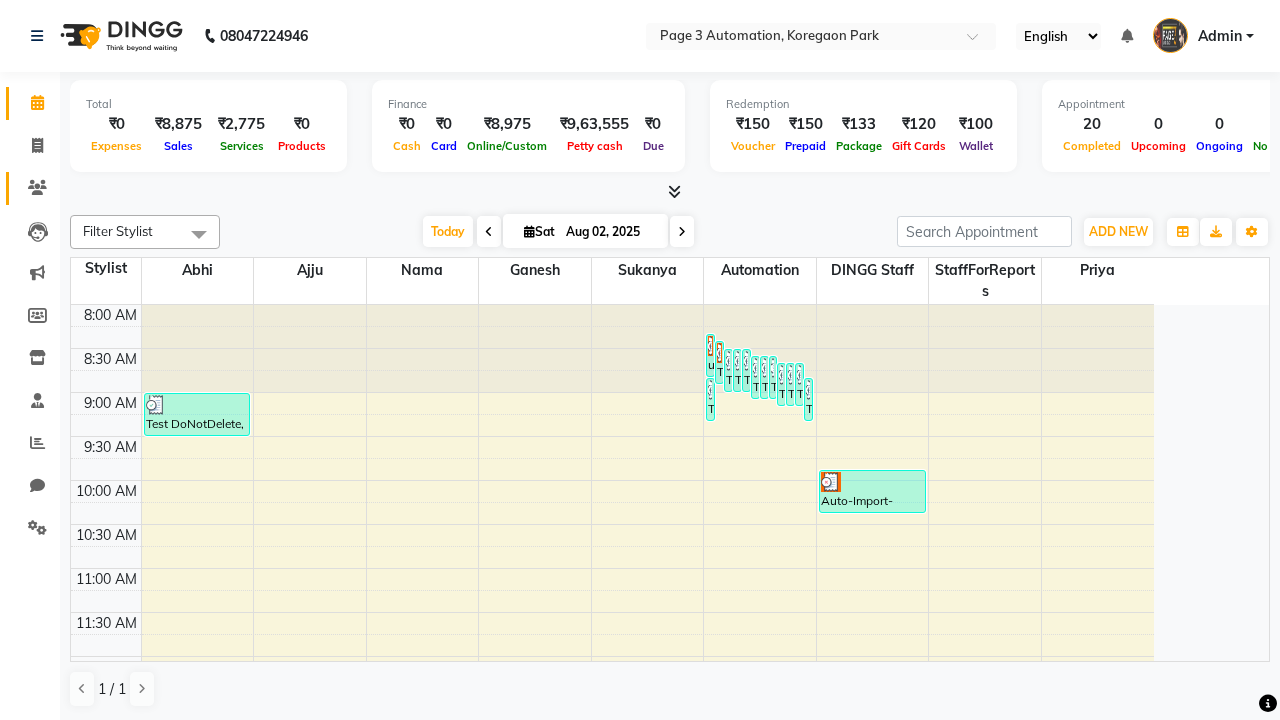 click 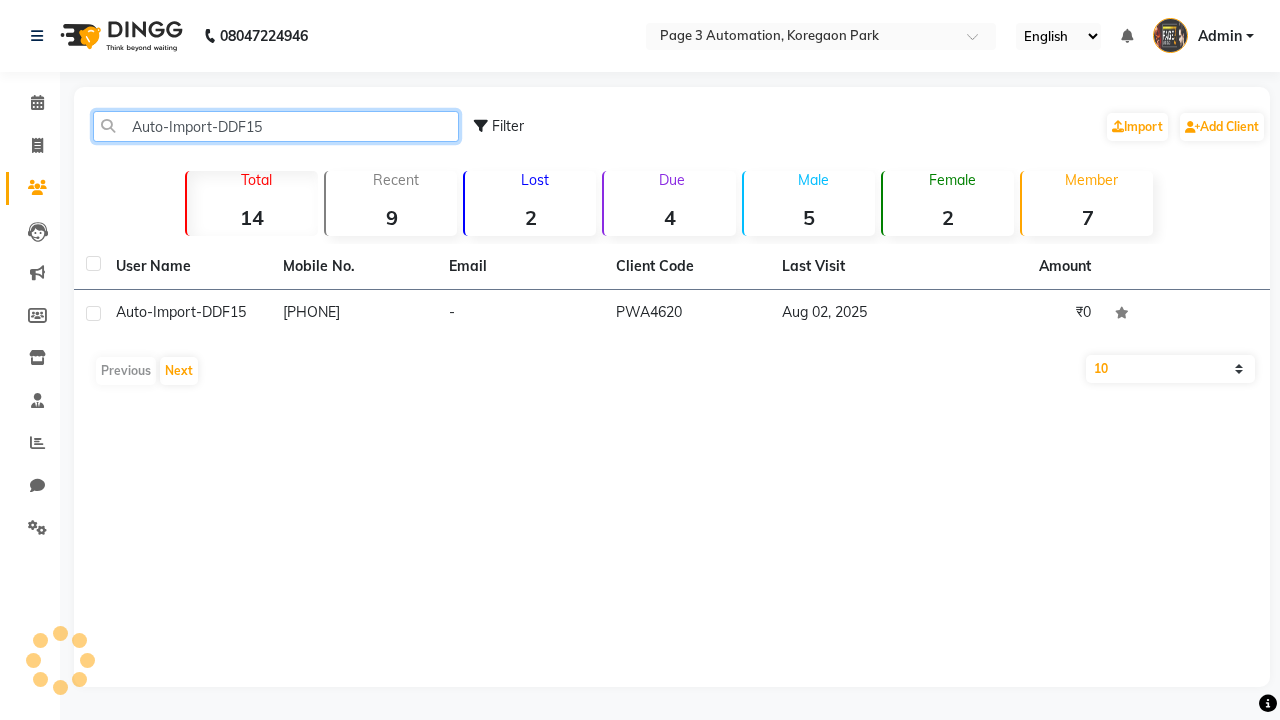 type on "Auto-Import-DDF15" 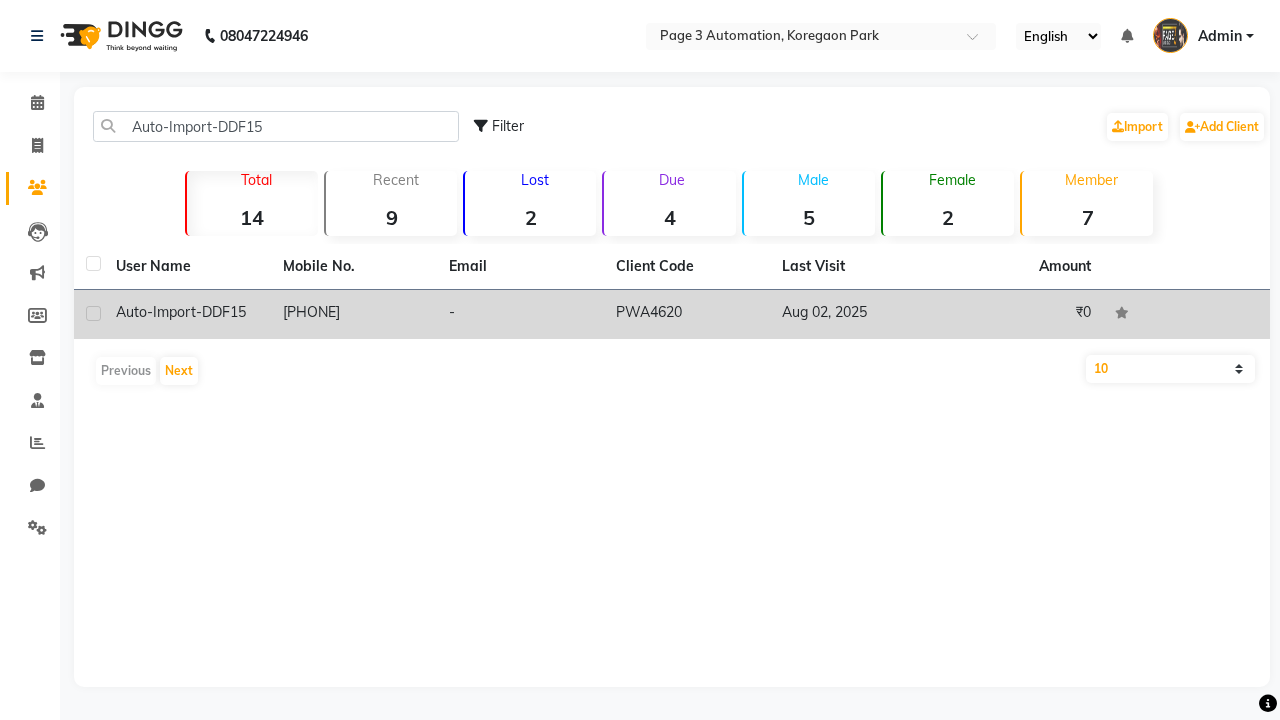 click on "PWA4620" 